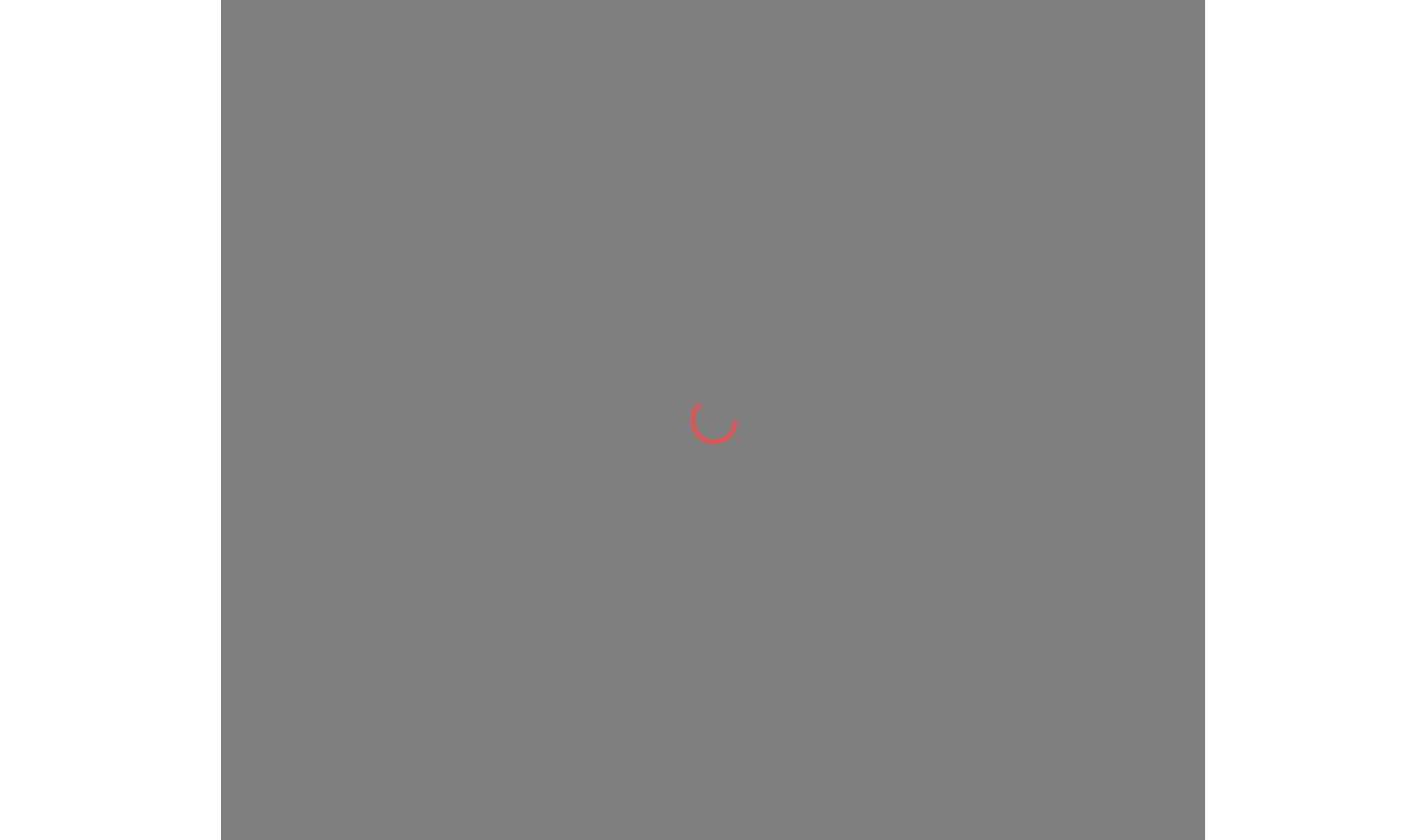 scroll, scrollTop: 0, scrollLeft: 0, axis: both 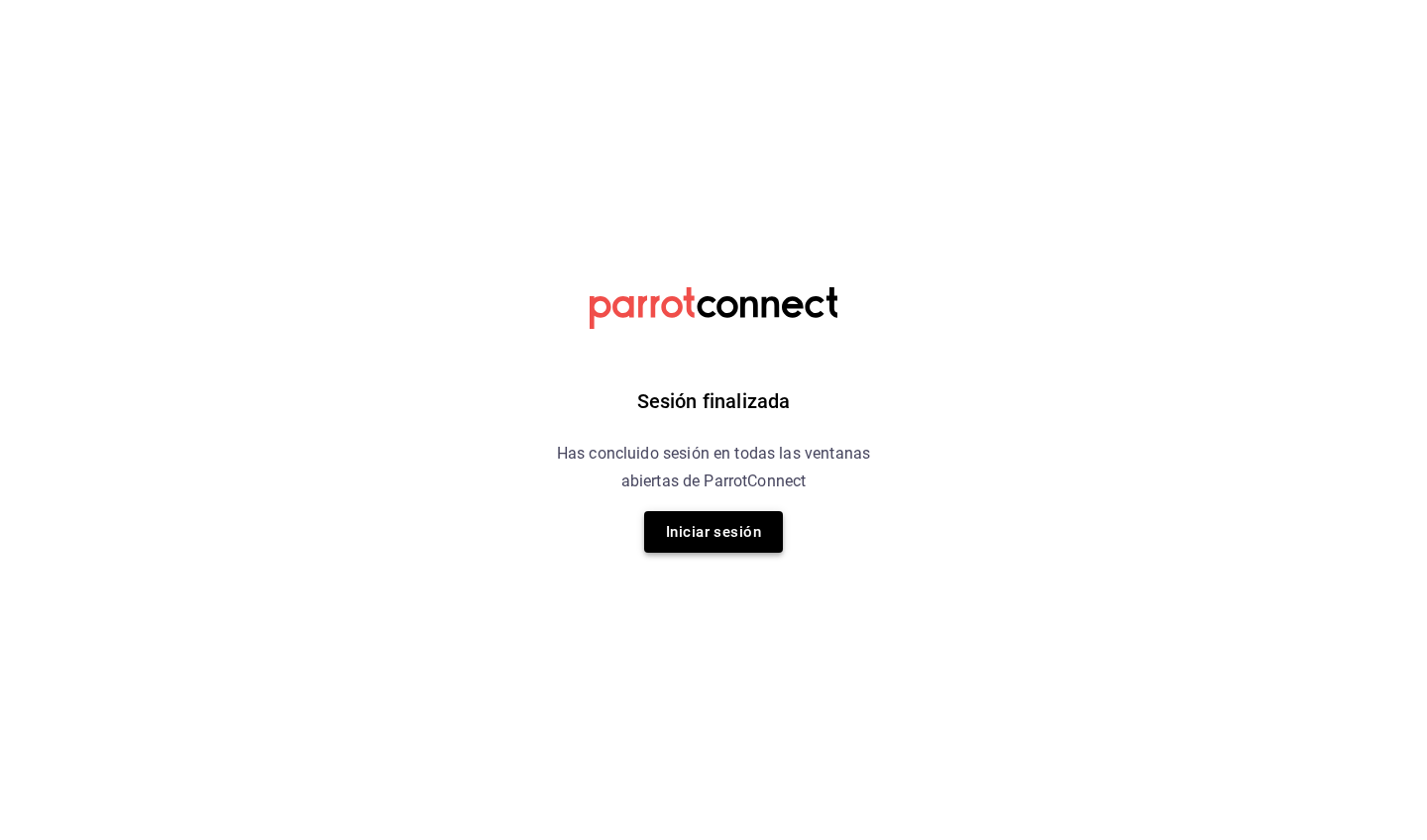 click on "Iniciar sesión" at bounding box center (714, 532) 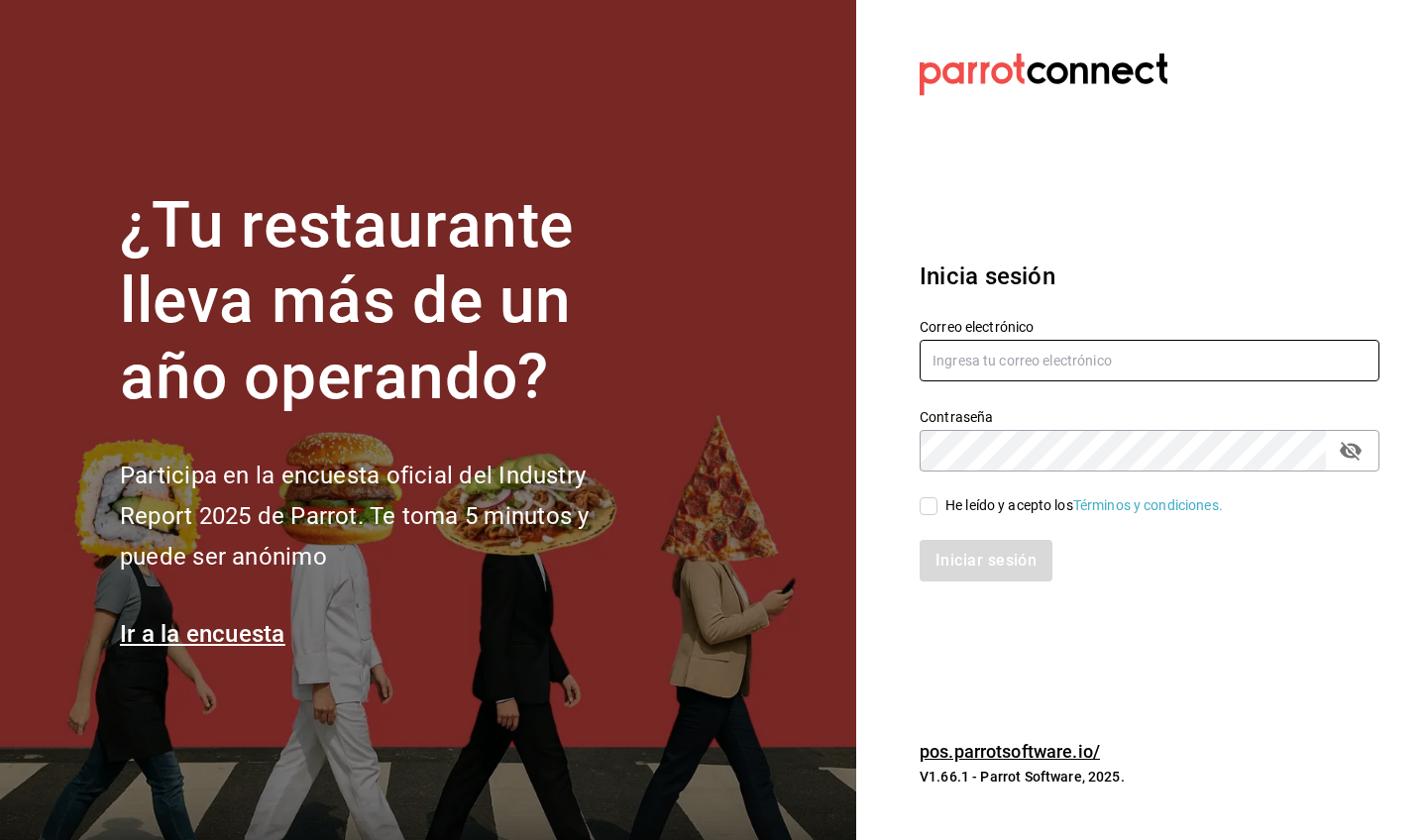 type on "guillermo.sanchez@grupocosteno.com" 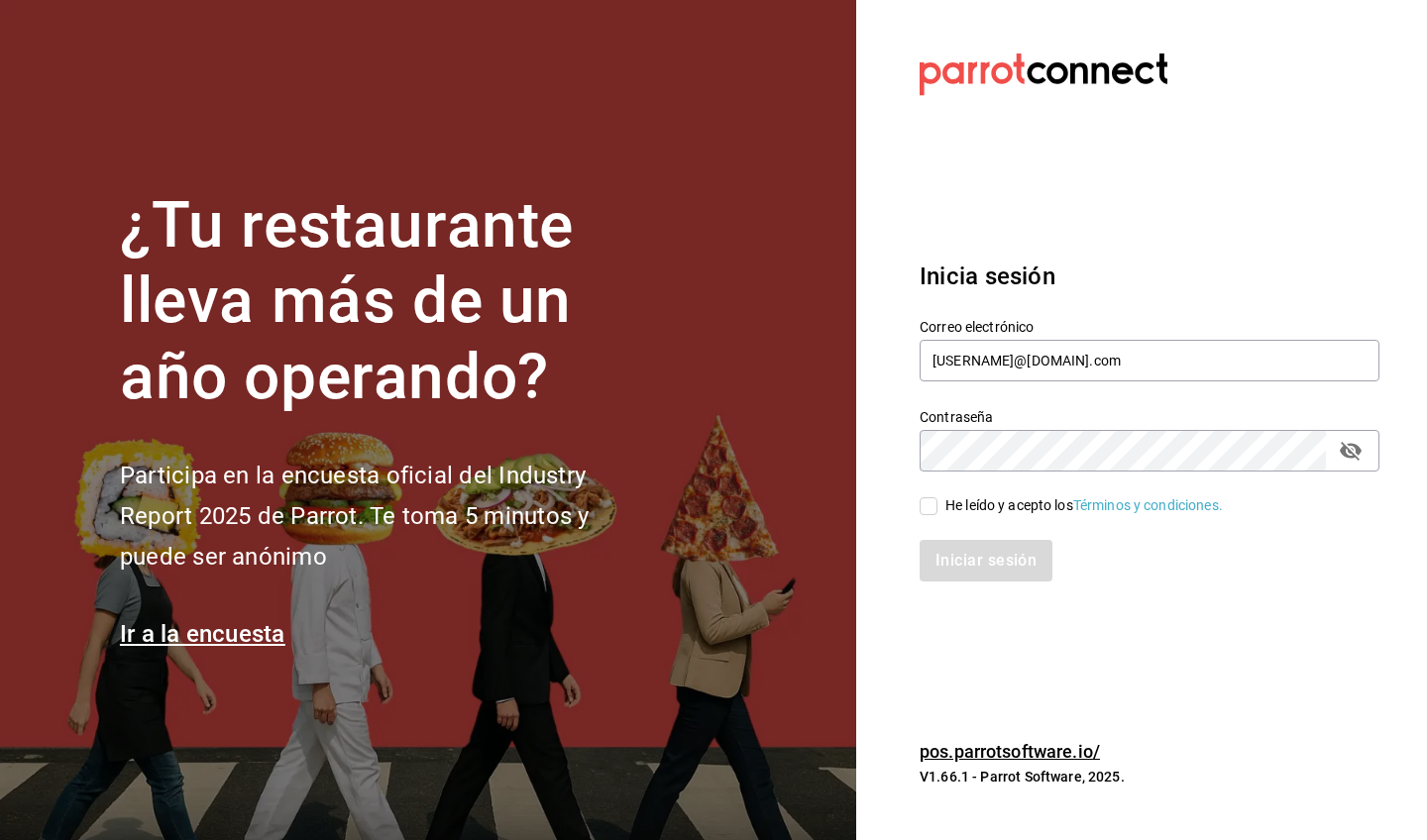 click on "He leído y acepto los  Términos y condiciones." at bounding box center [929, 506] 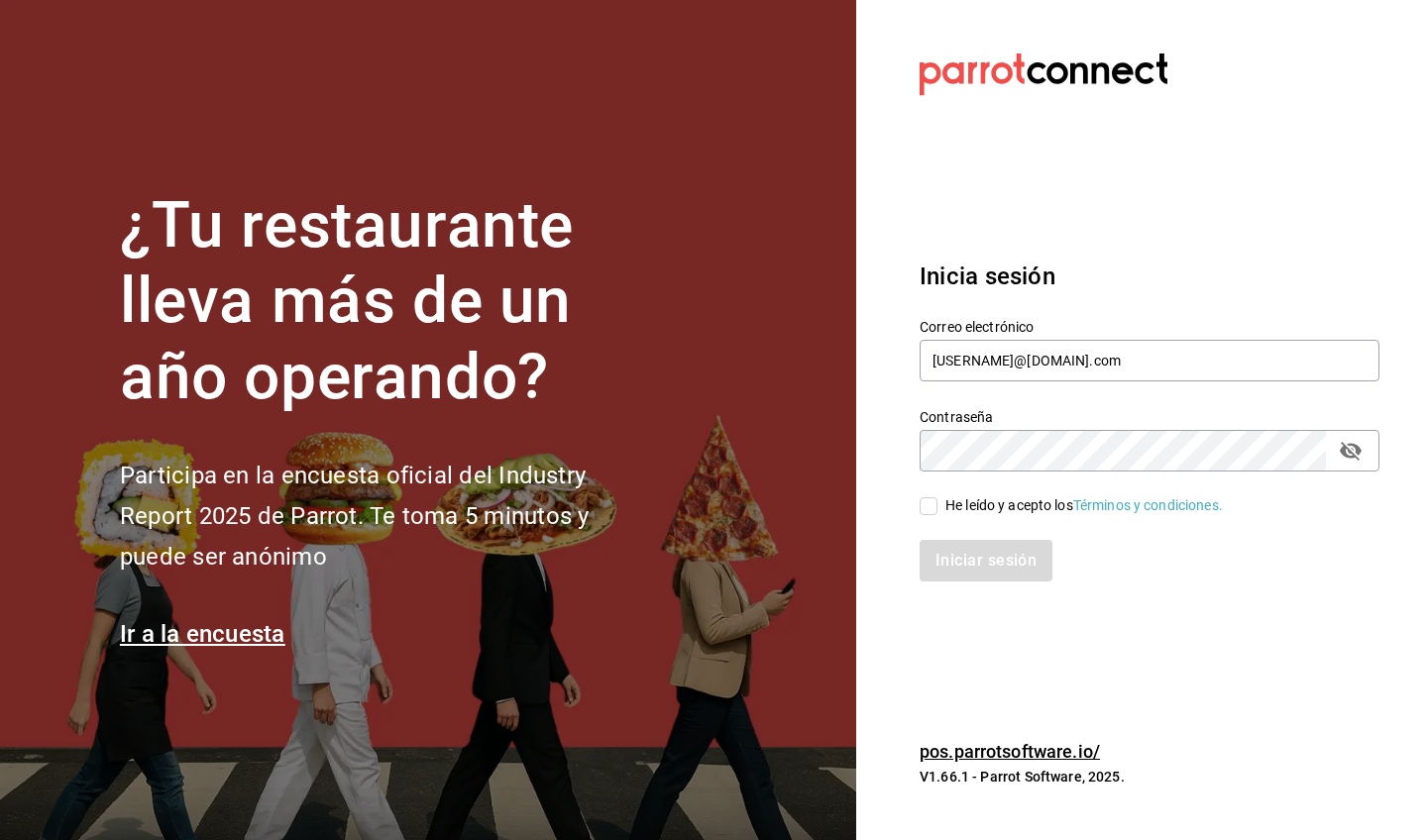 checkbox on "true" 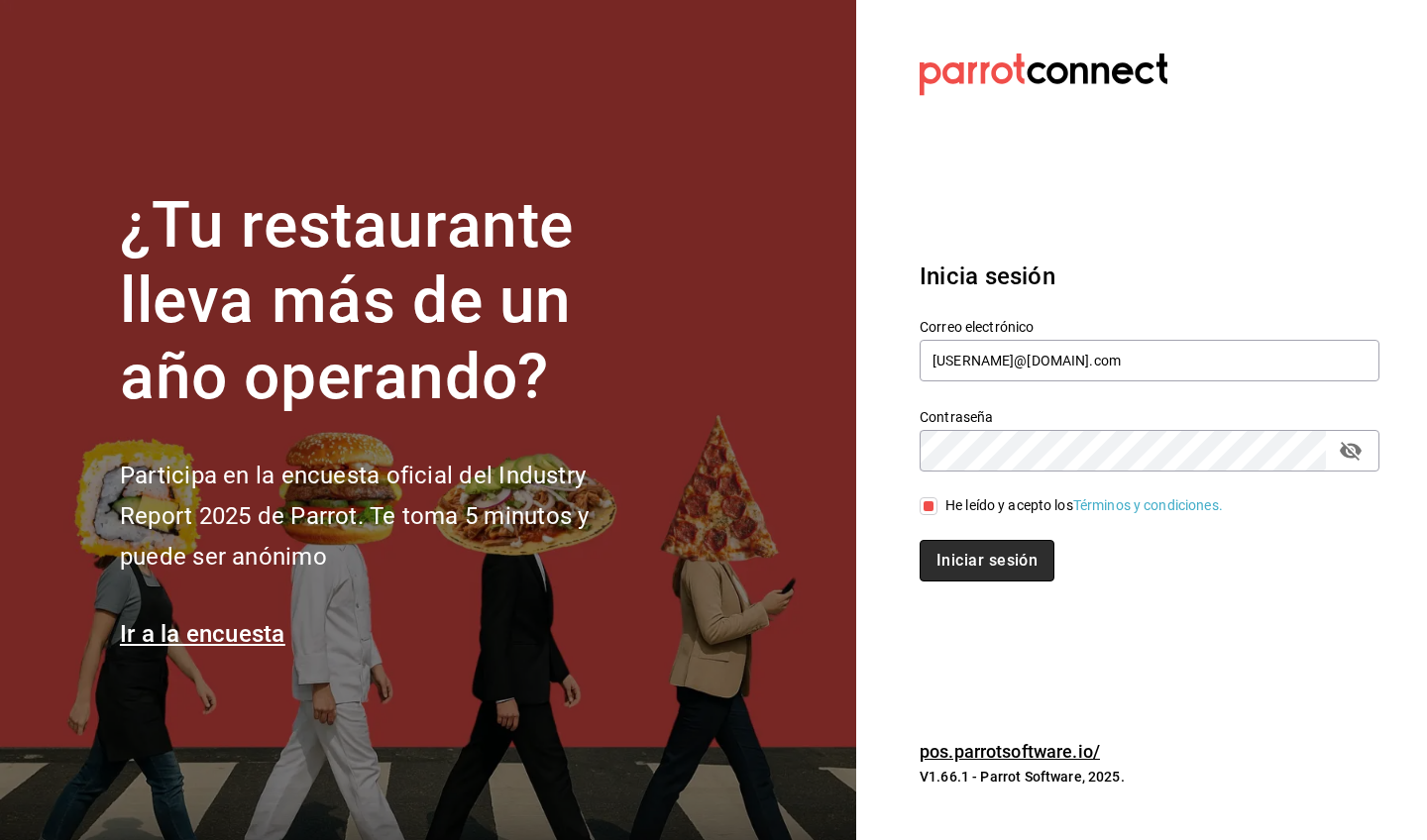 click on "Iniciar sesión" at bounding box center (987, 561) 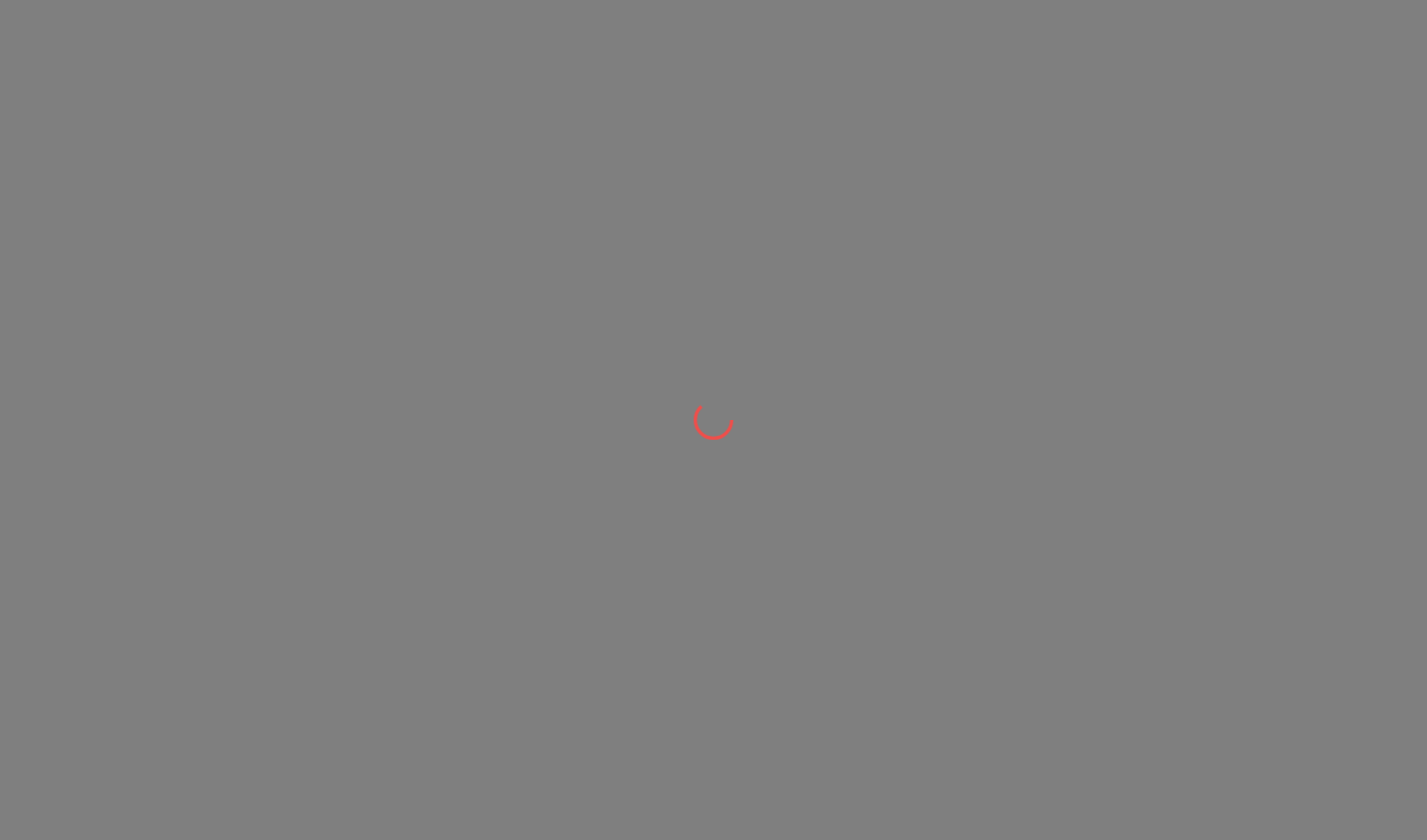 scroll, scrollTop: 0, scrollLeft: 0, axis: both 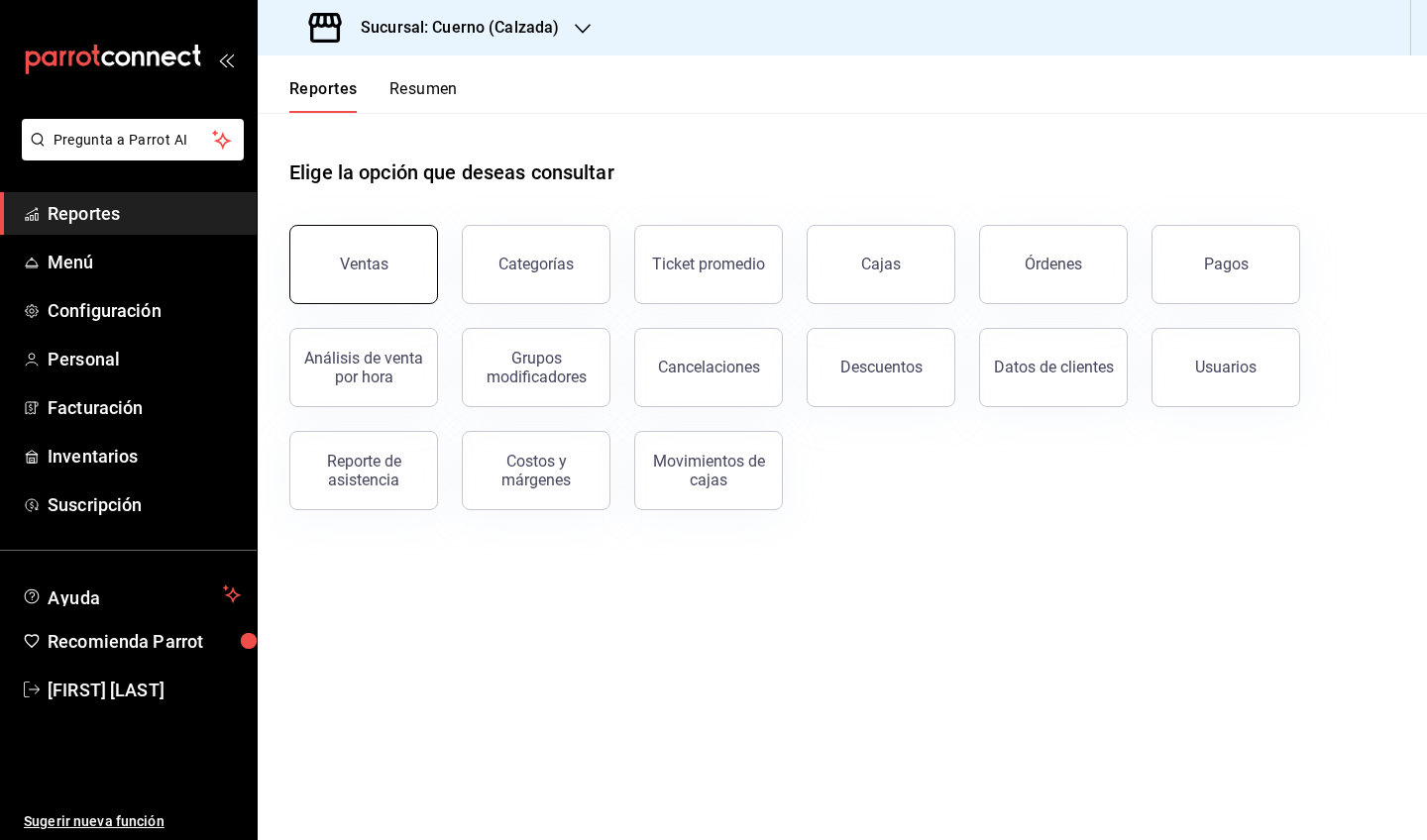 click on "Ventas" at bounding box center [364, 263] 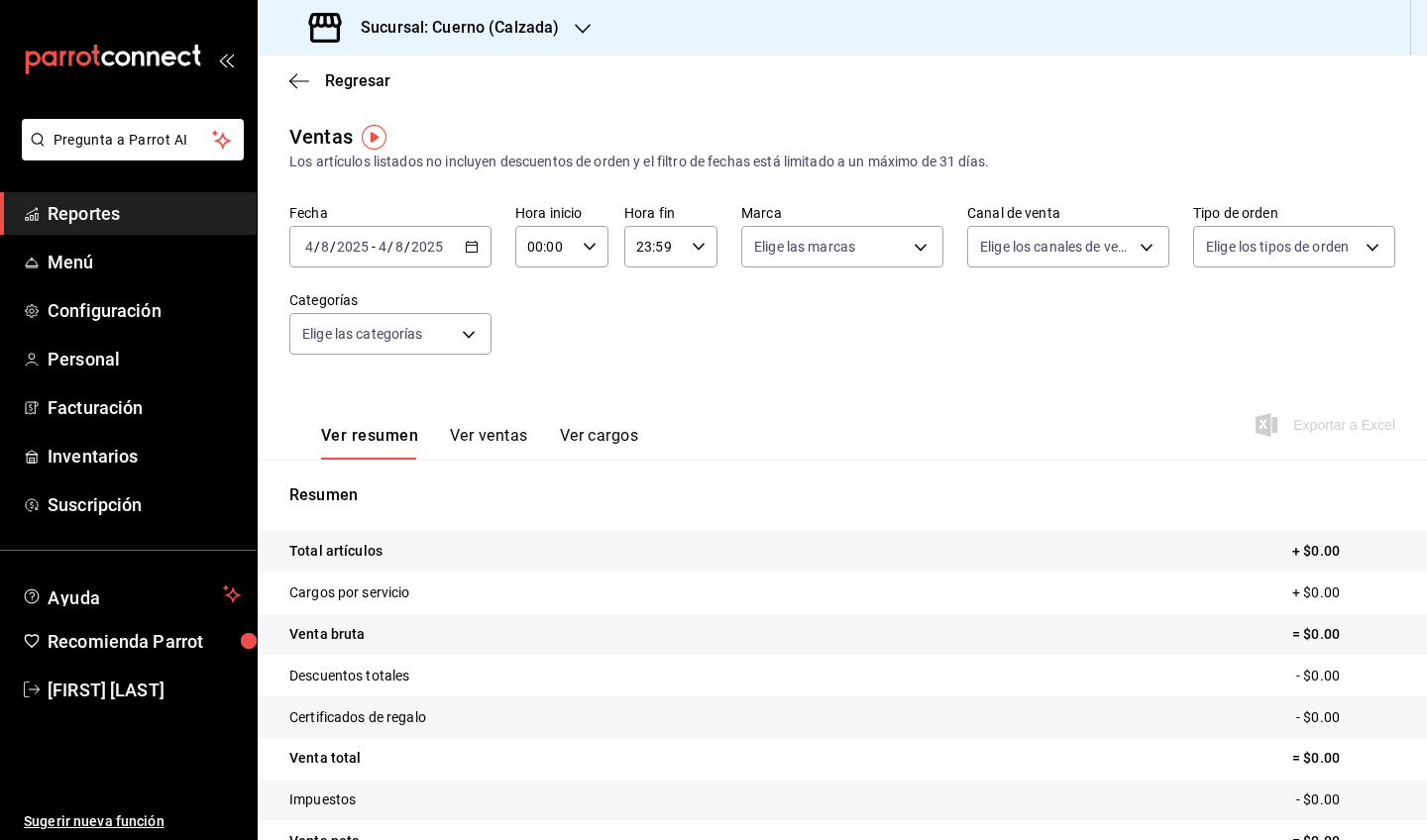 click 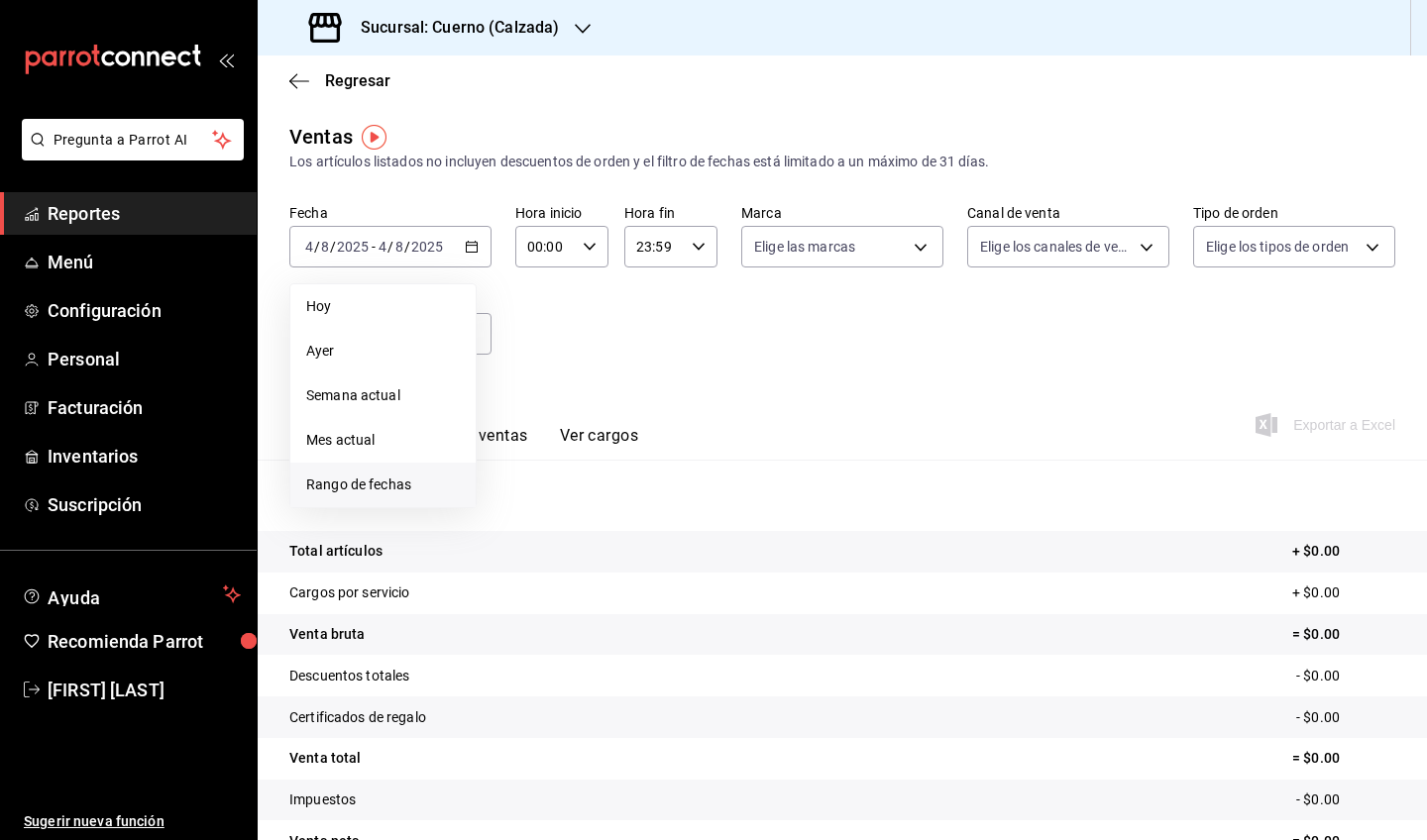 click on "Rango de fechas" at bounding box center [383, 484] 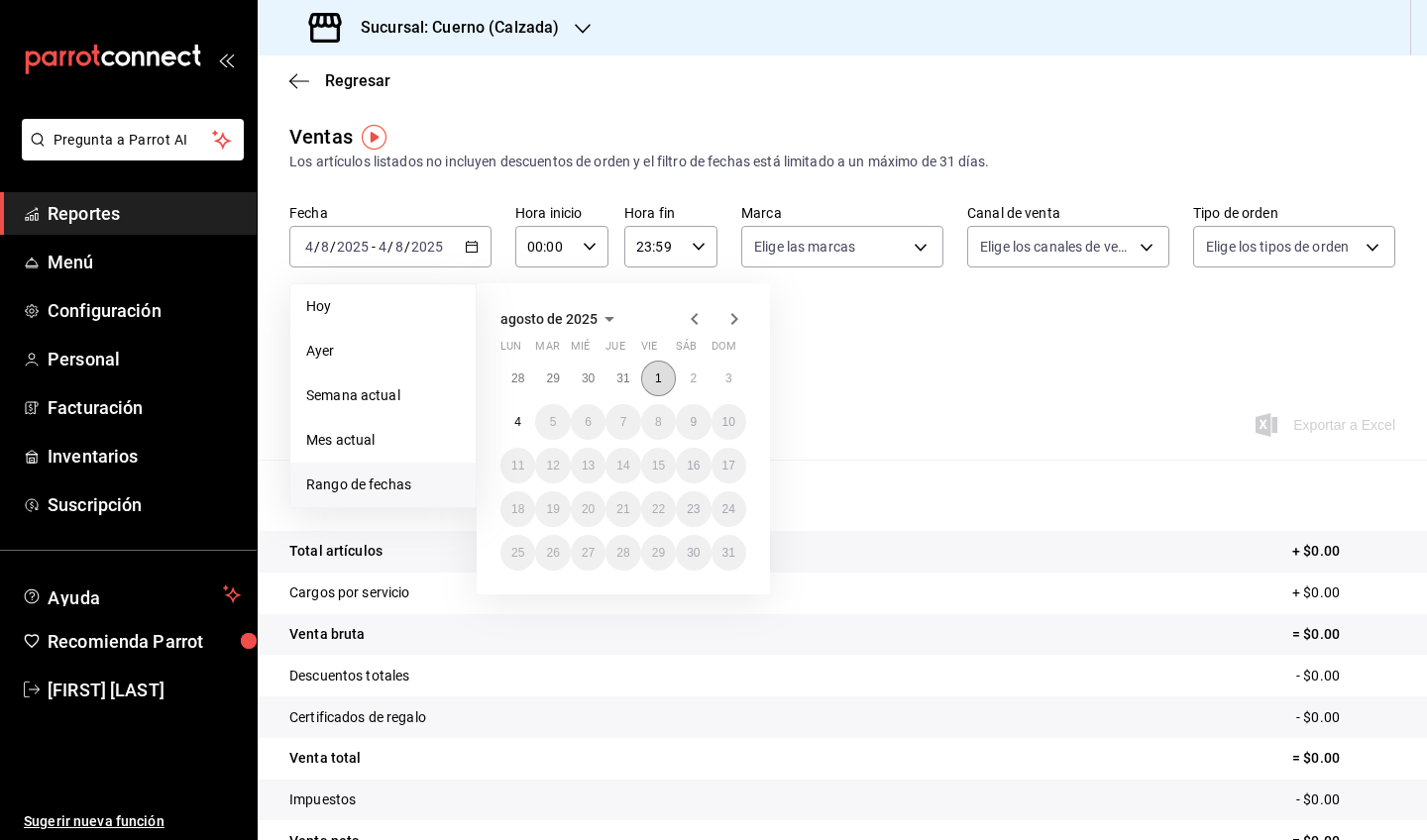 click on "1" at bounding box center (658, 378) 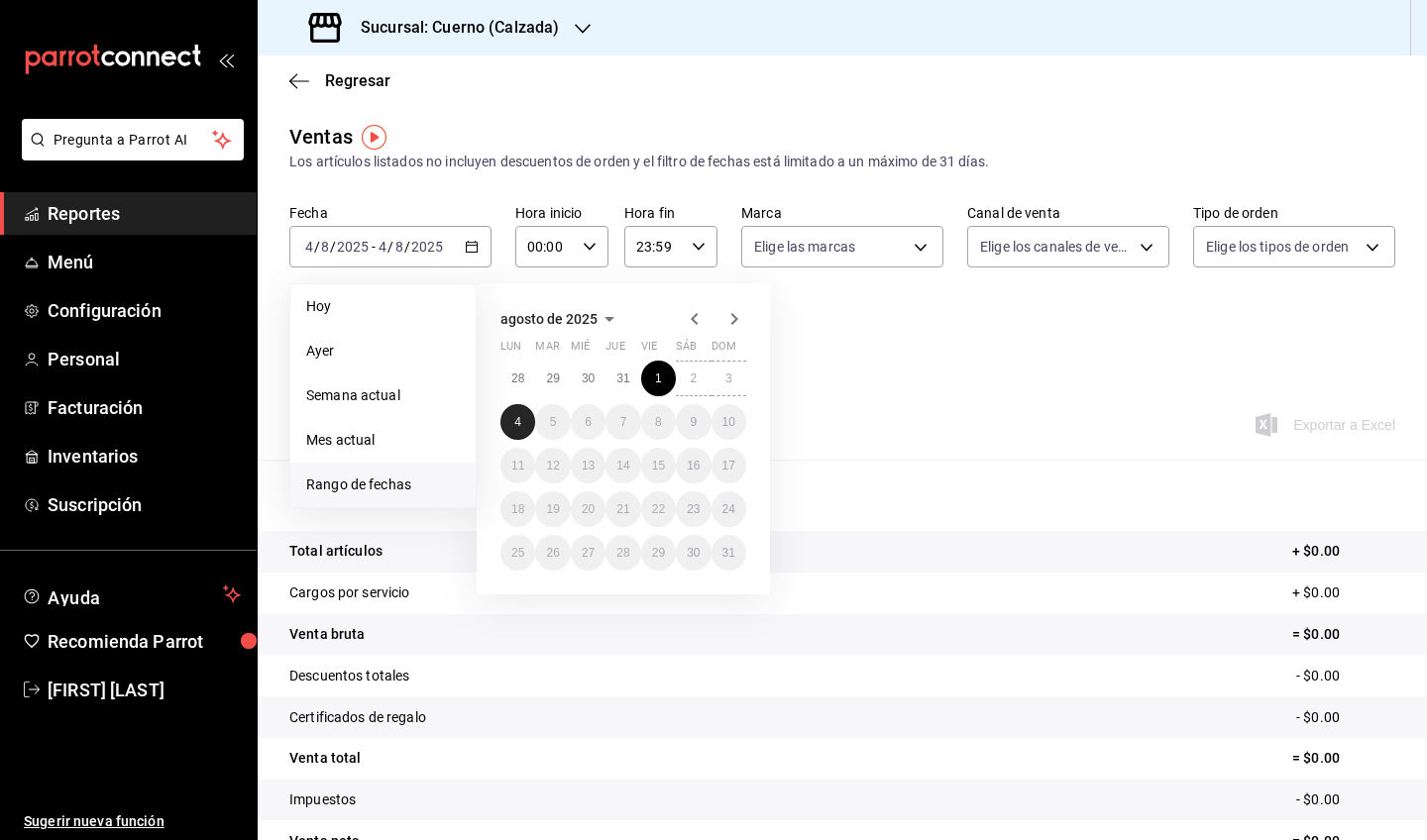 click on "4" at bounding box center [517, 422] 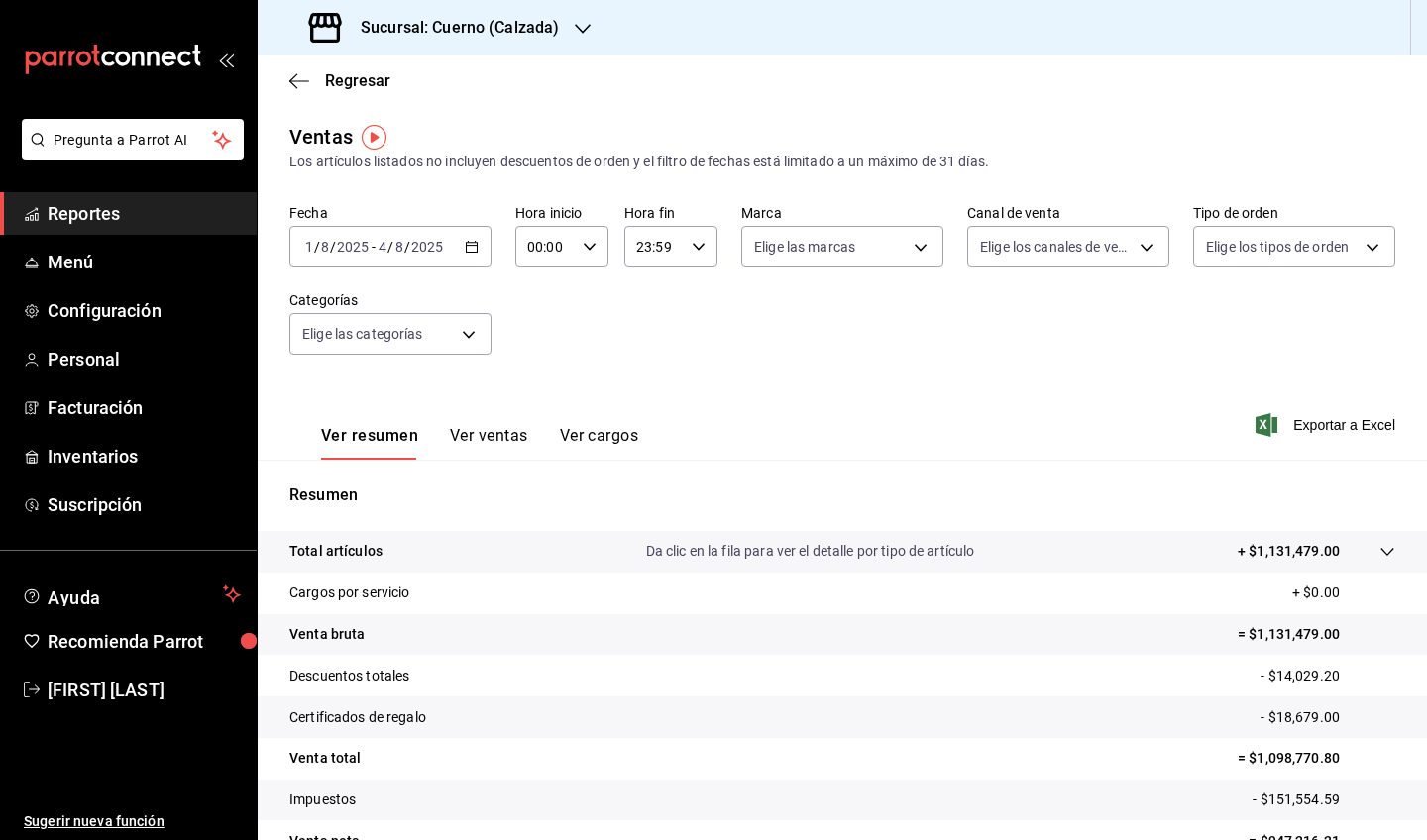 click 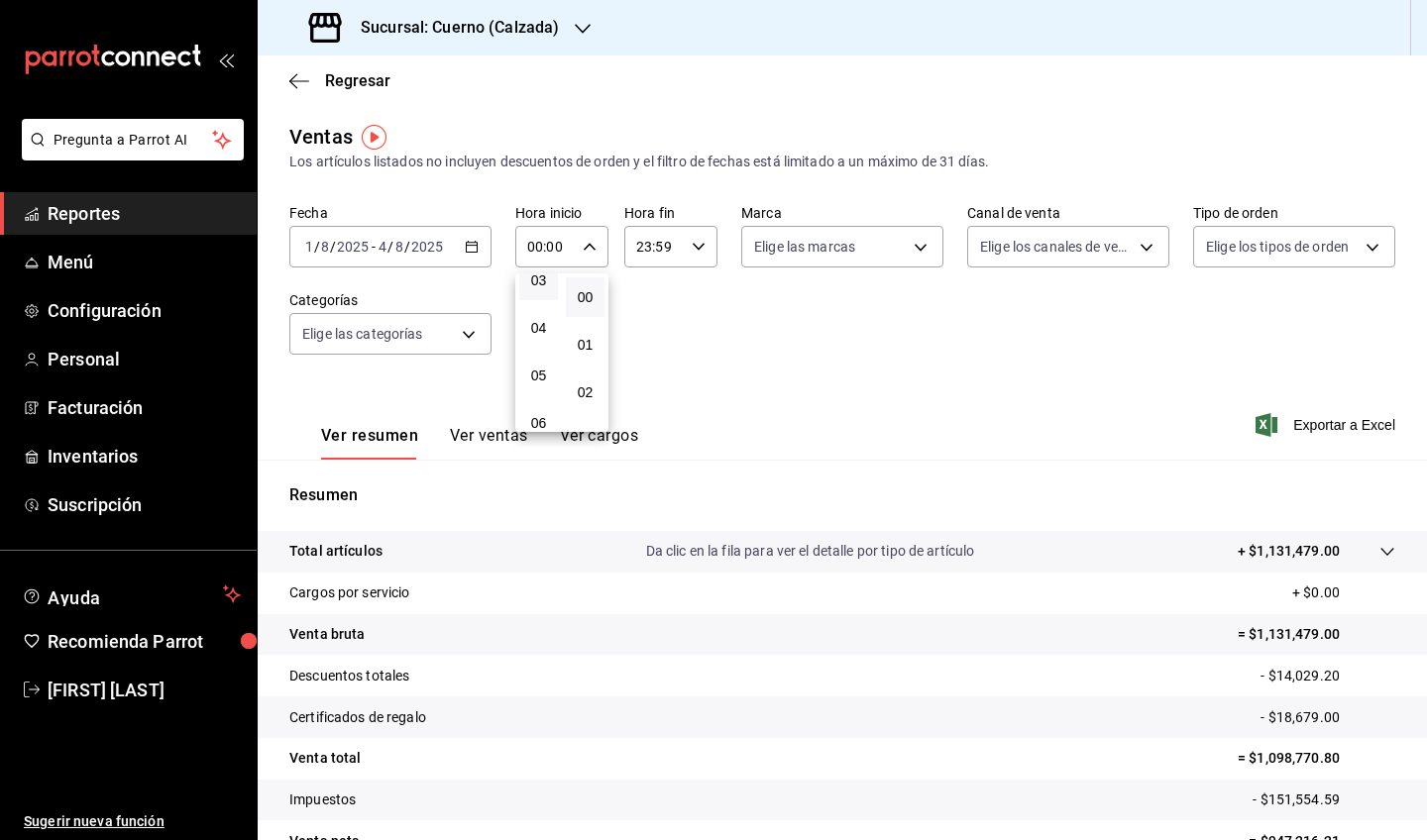 scroll, scrollTop: 161, scrollLeft: 0, axis: vertical 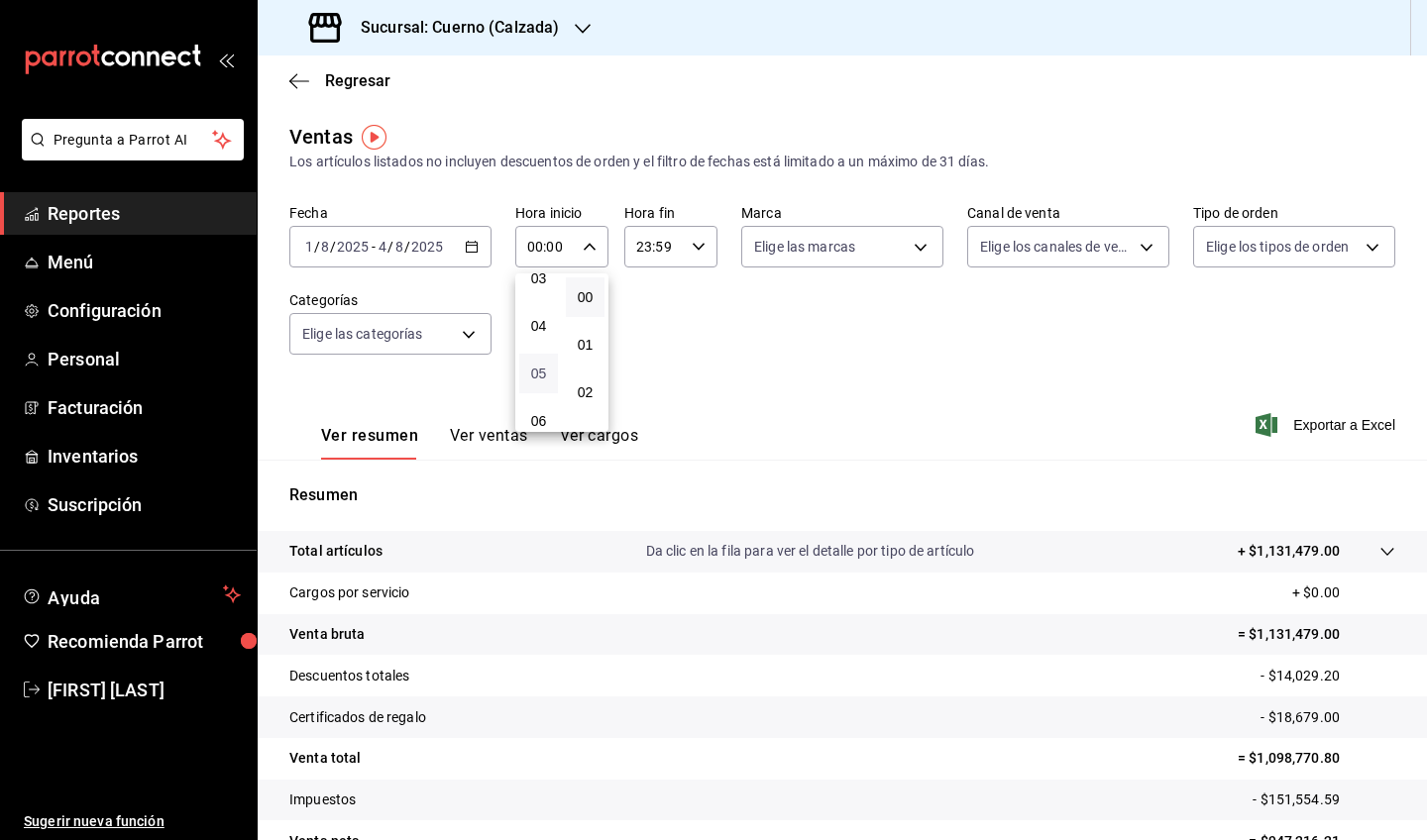 click on "05" at bounding box center (538, 373) 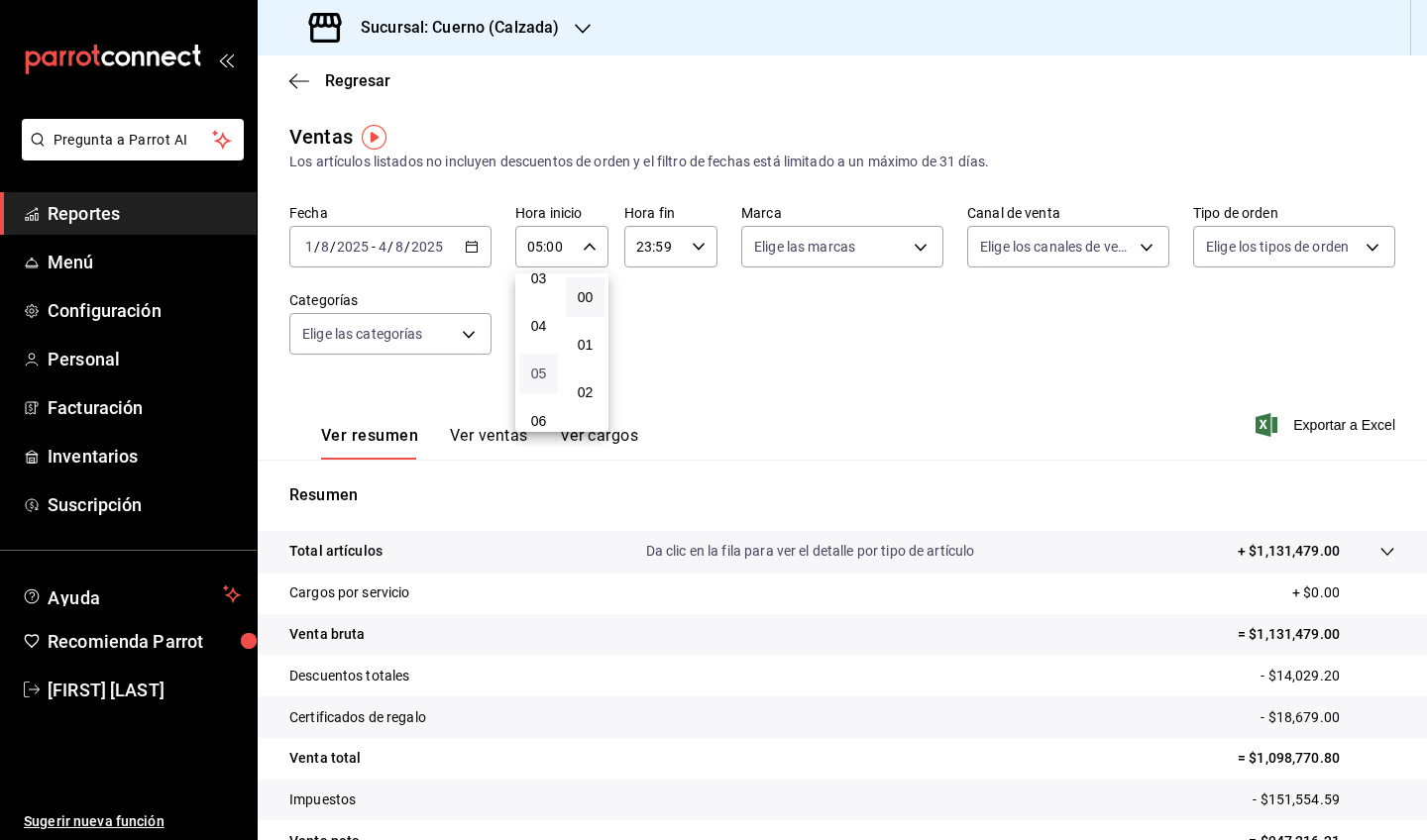 click on "05" at bounding box center (538, 373) 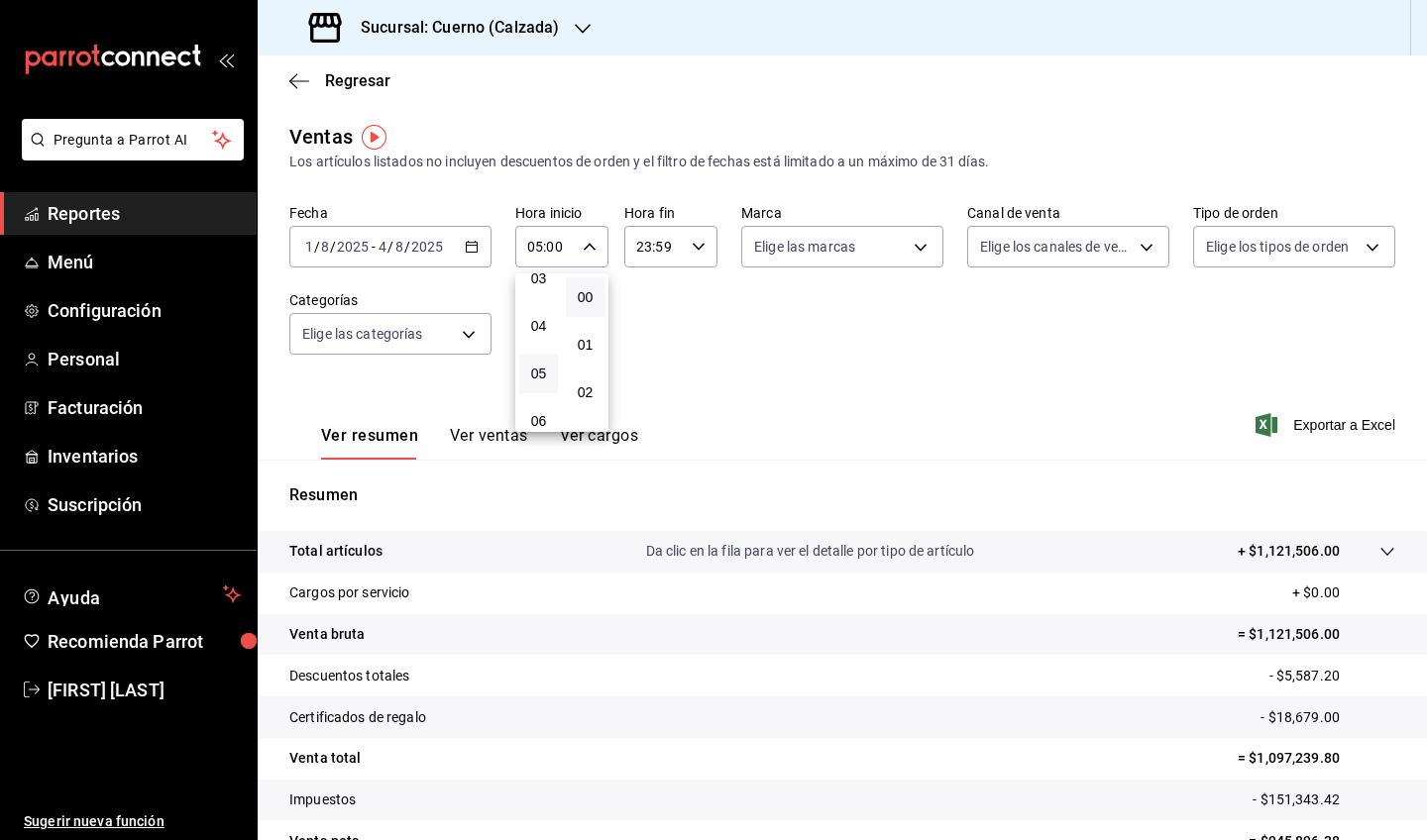 click at bounding box center [714, 420] 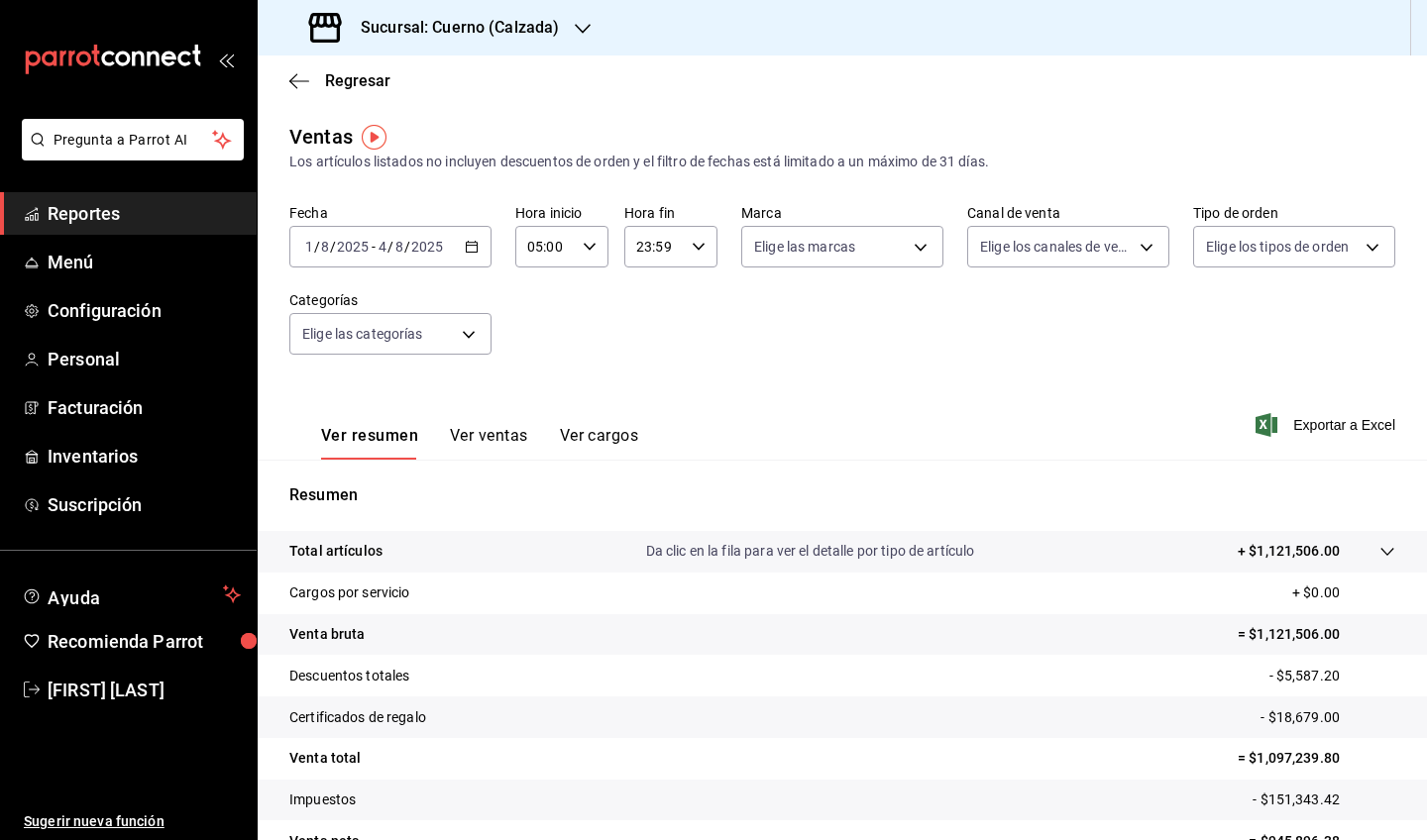click 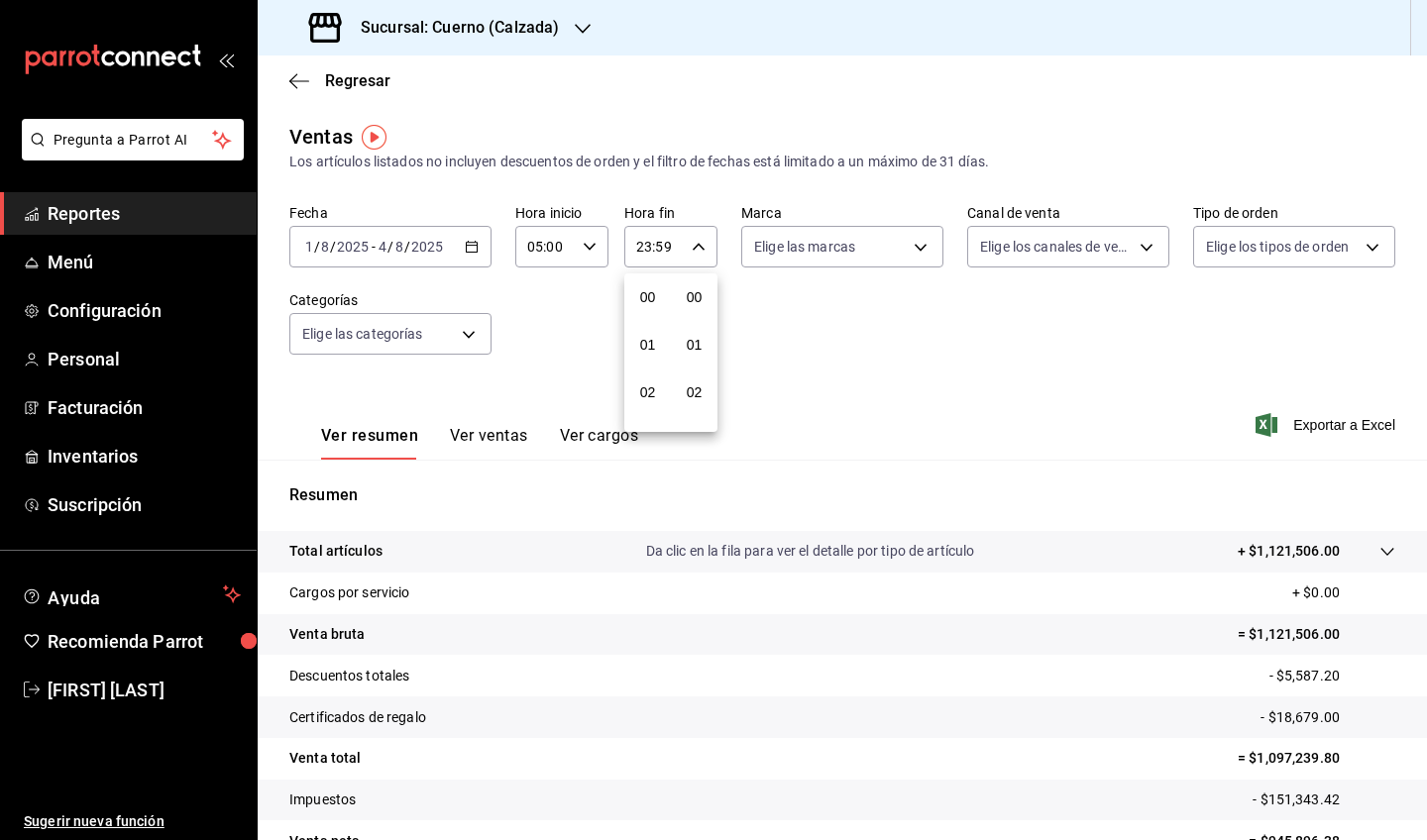 scroll, scrollTop: 2754, scrollLeft: 0, axis: vertical 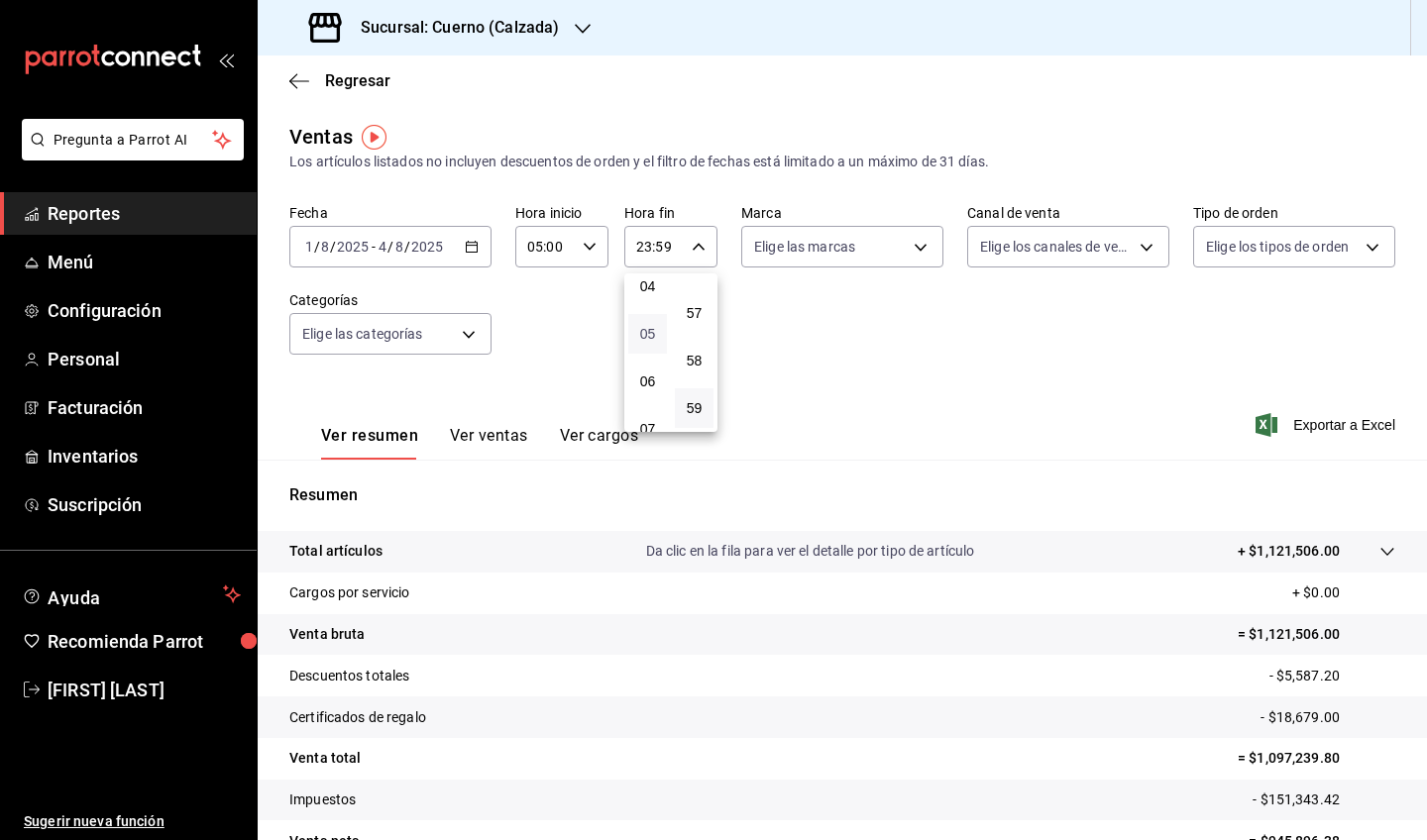 click on "05" at bounding box center [647, 334] 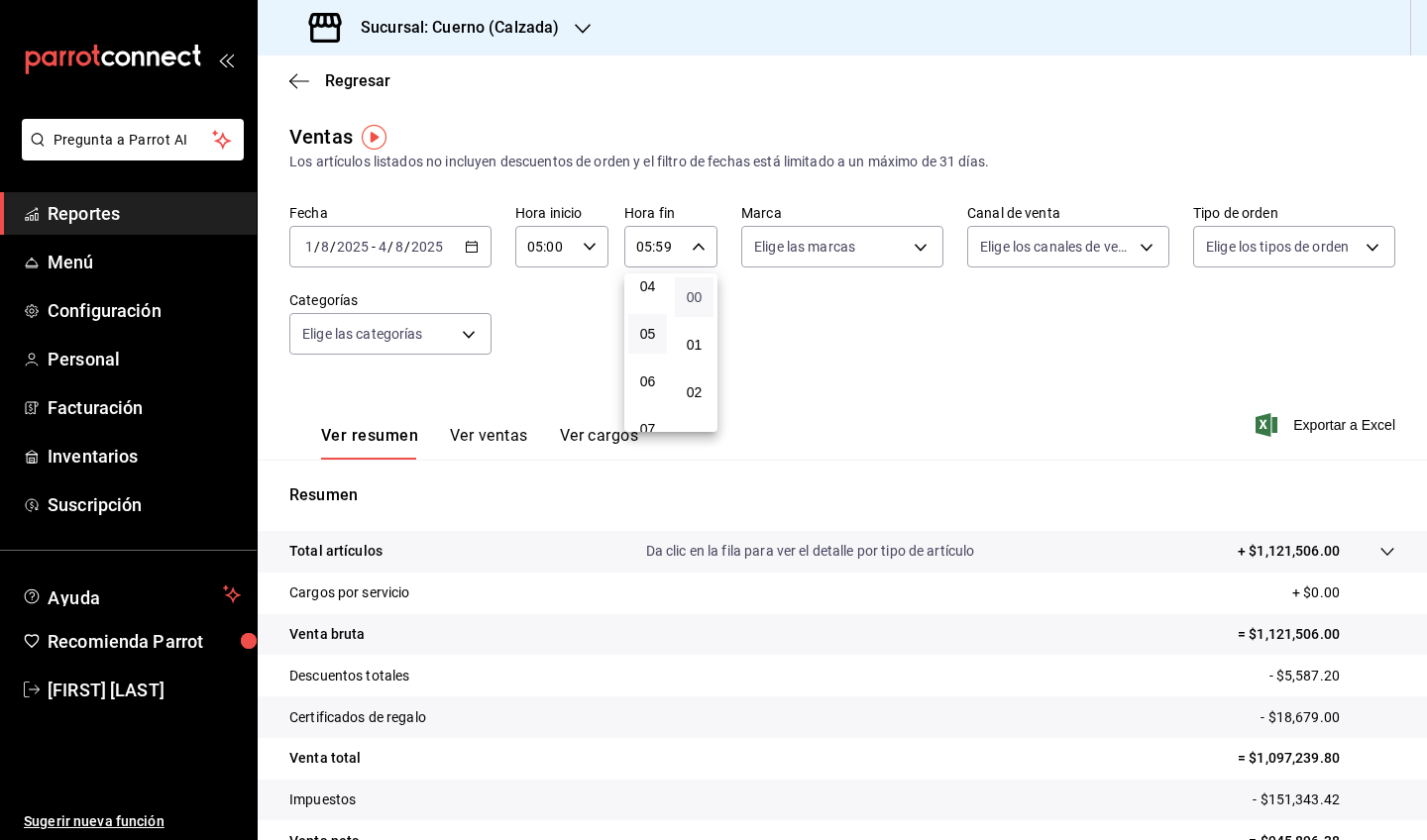scroll, scrollTop: 0, scrollLeft: 0, axis: both 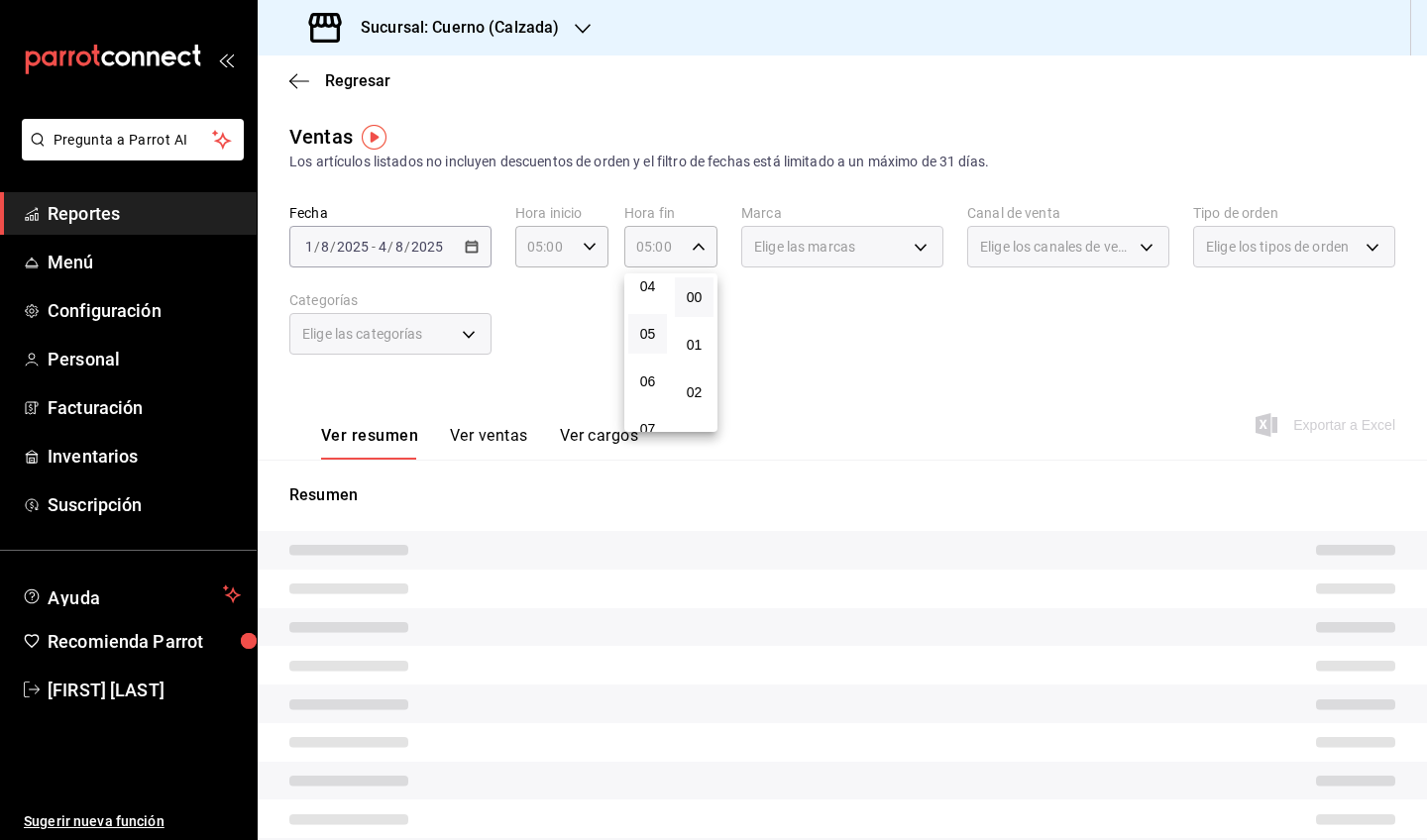 click at bounding box center (714, 420) 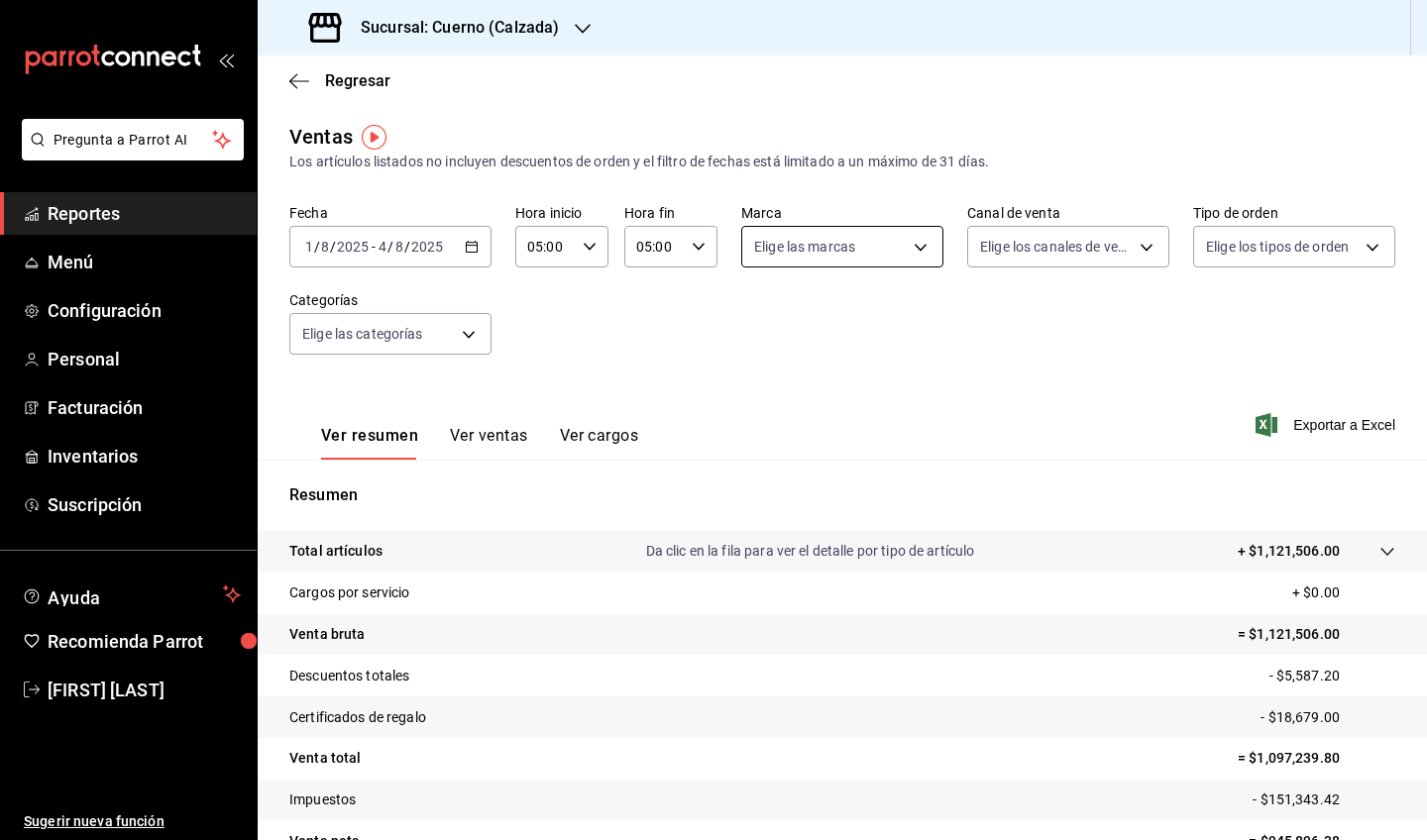 click on "Sucursal: Cuerno (Calzada)" at bounding box center [714, 420] 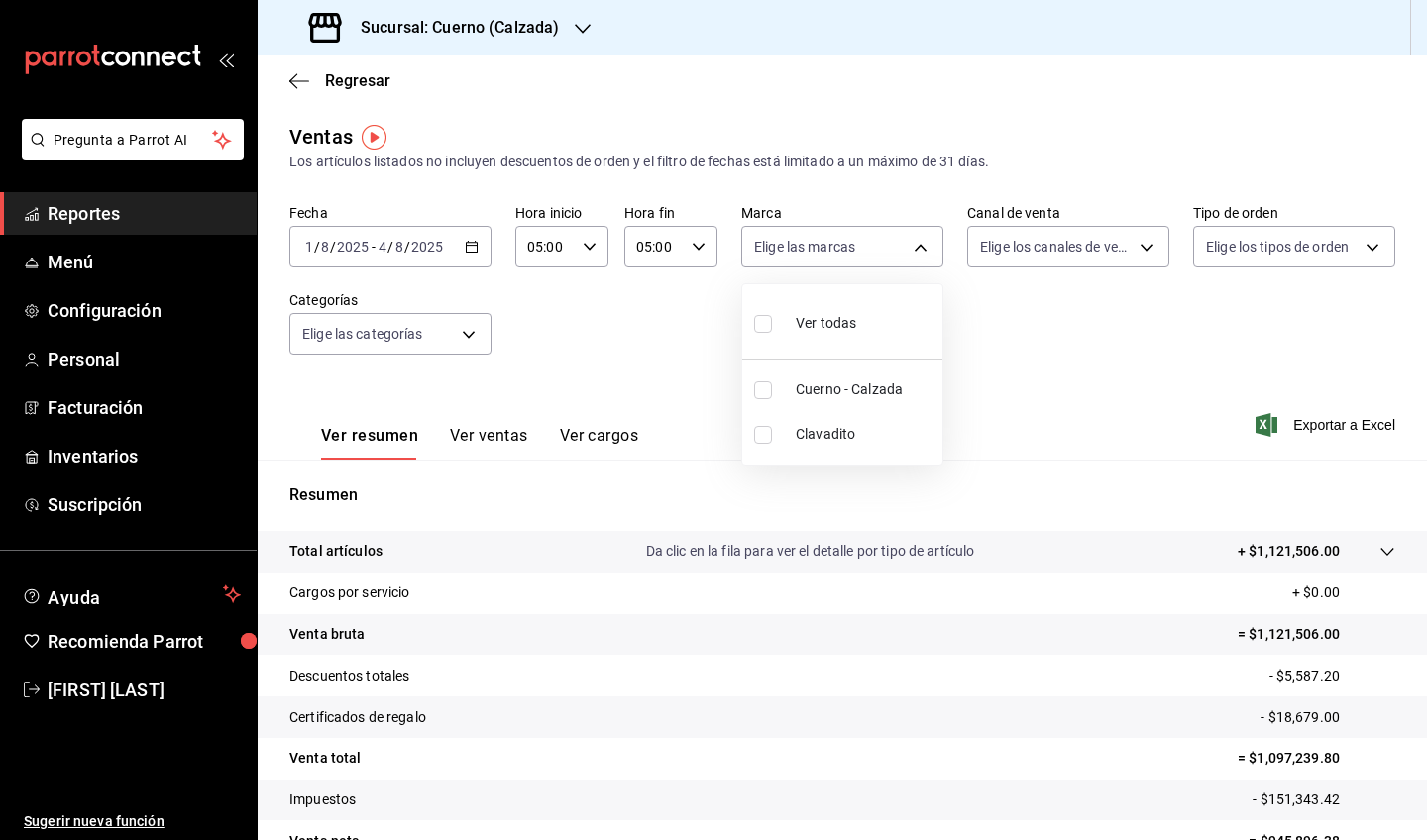 click on "Ver todas" at bounding box center [825, 323] 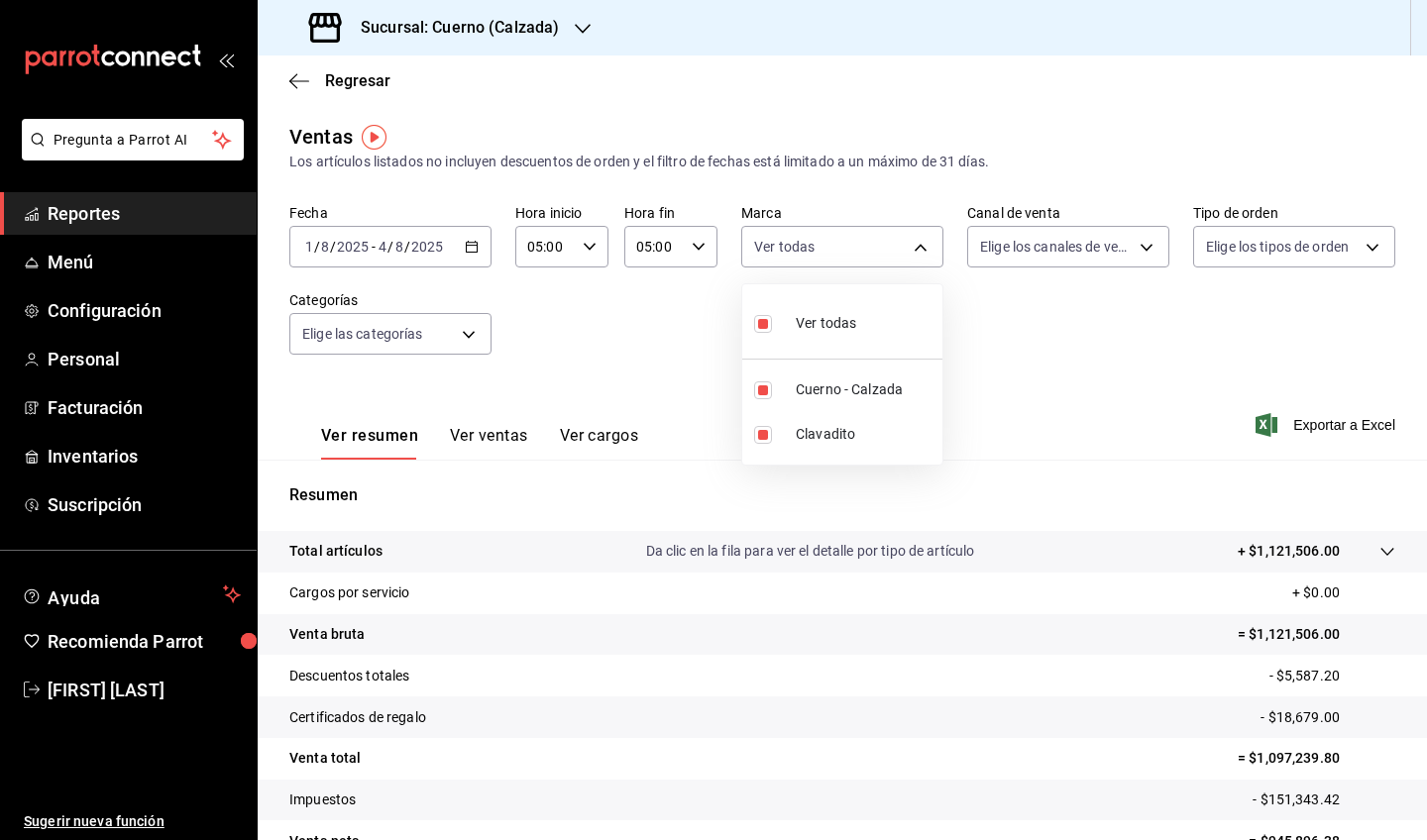 type on "b7ae777b-2dfc-42e0-9650-6cefdf37a424,c000f1c0-fb9f-4016-8e6a-f0d1e83e893d" 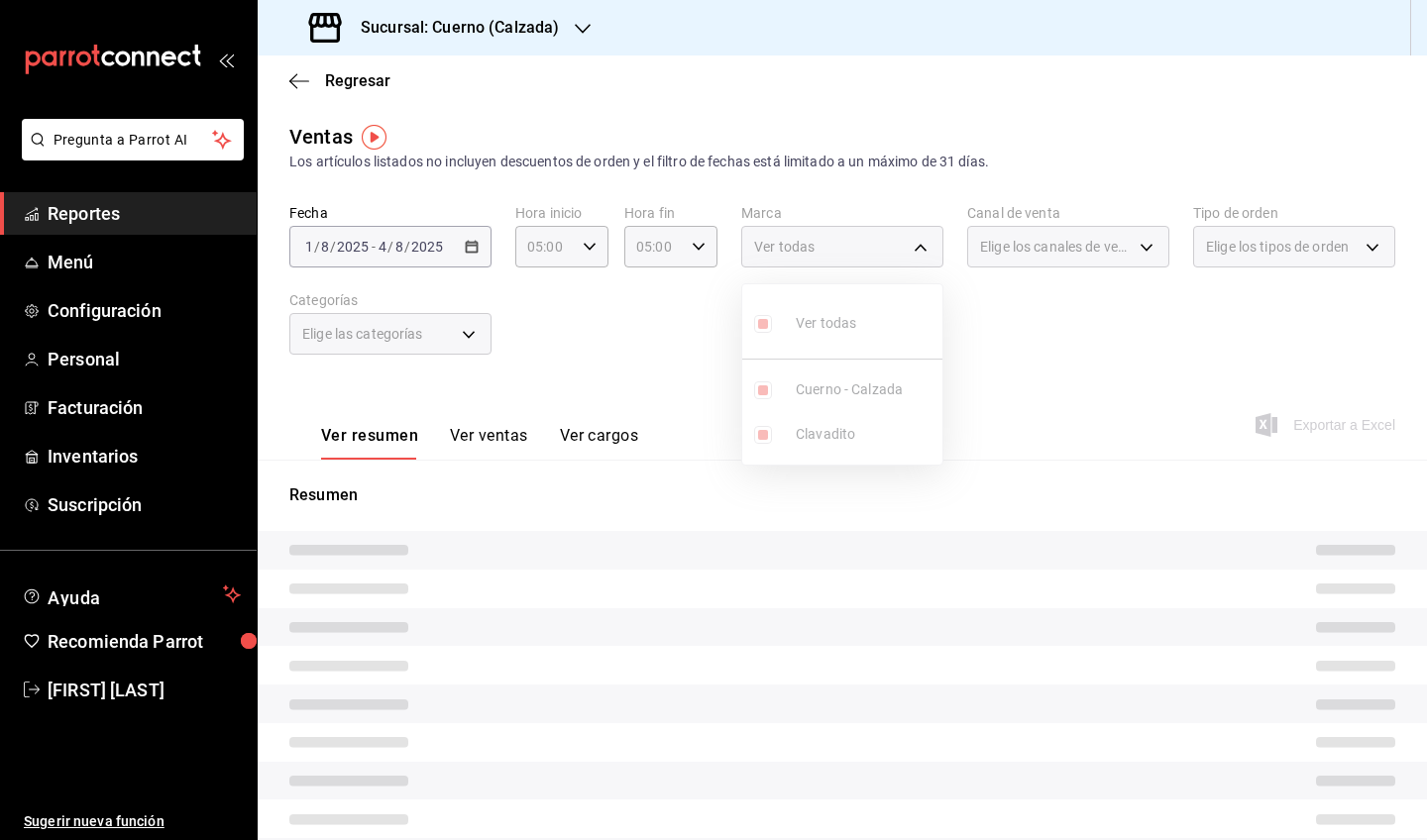 click on "Ver todas Cuerno - Calzada Clavadito" at bounding box center (842, 374) 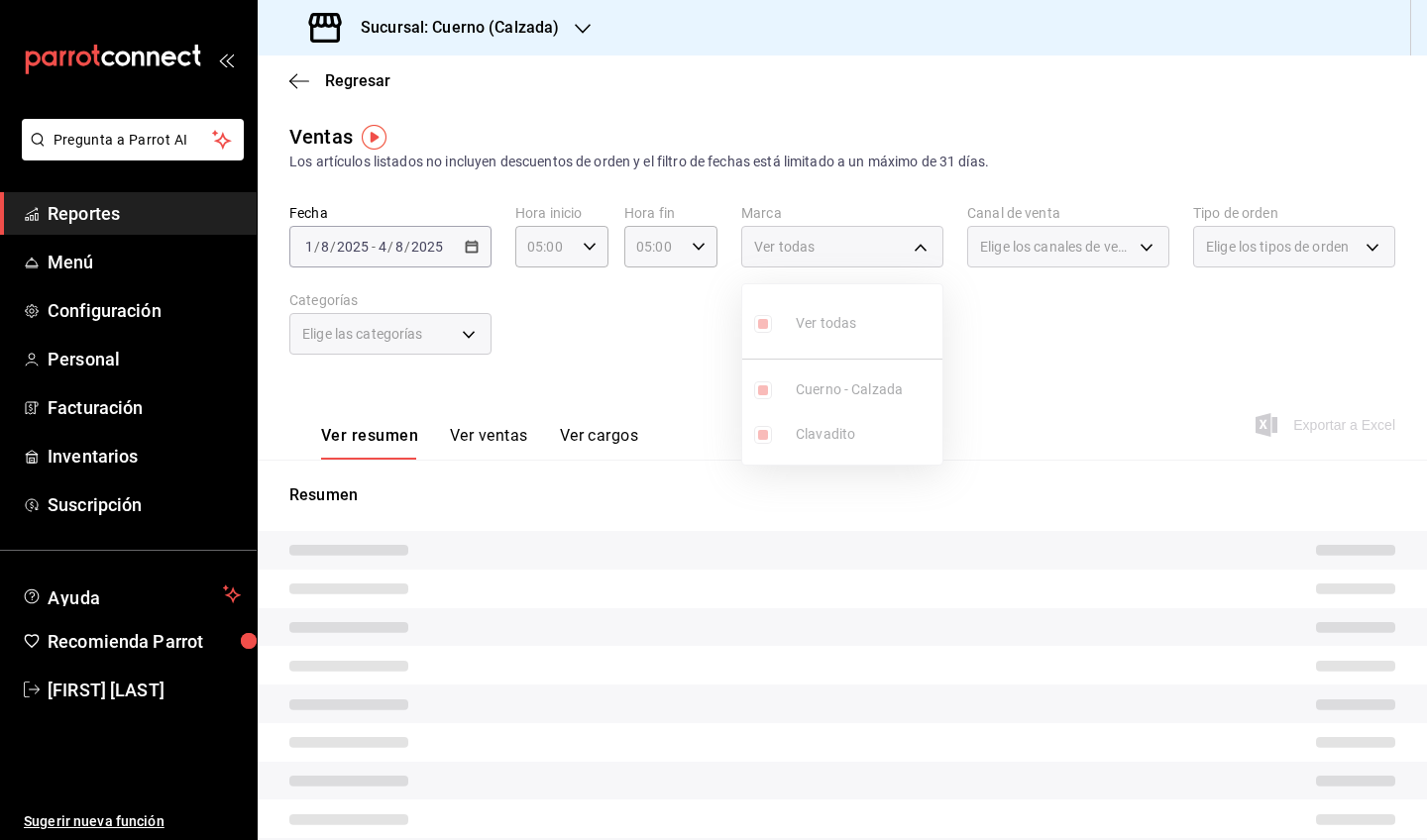 click at bounding box center [714, 420] 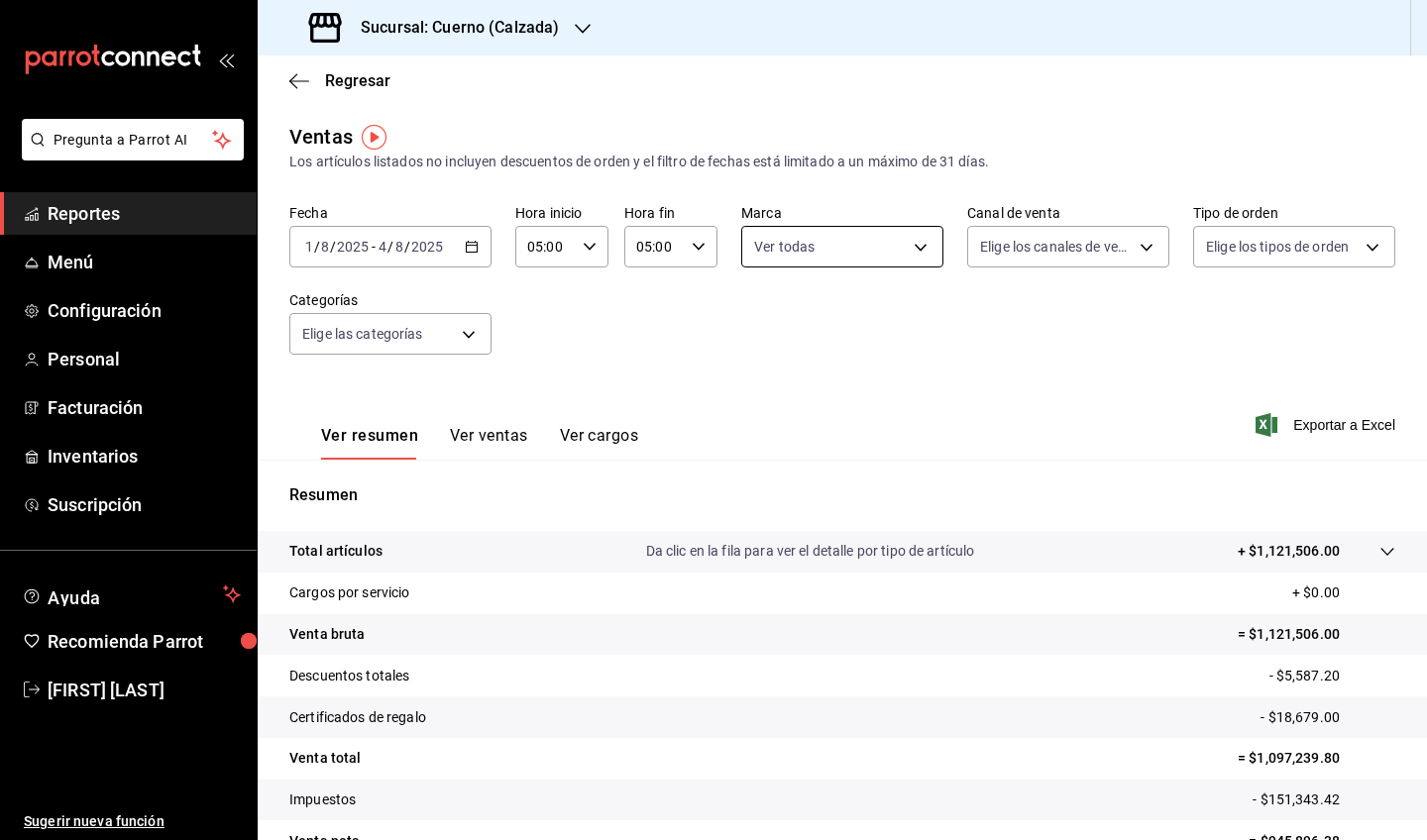 click on "b7ae777b-2dfc-42e0-9650-6cefdf37a424,c000f1c0-fb9f-4016-8e6a-f0d1e83e893d" at bounding box center (714, 420) 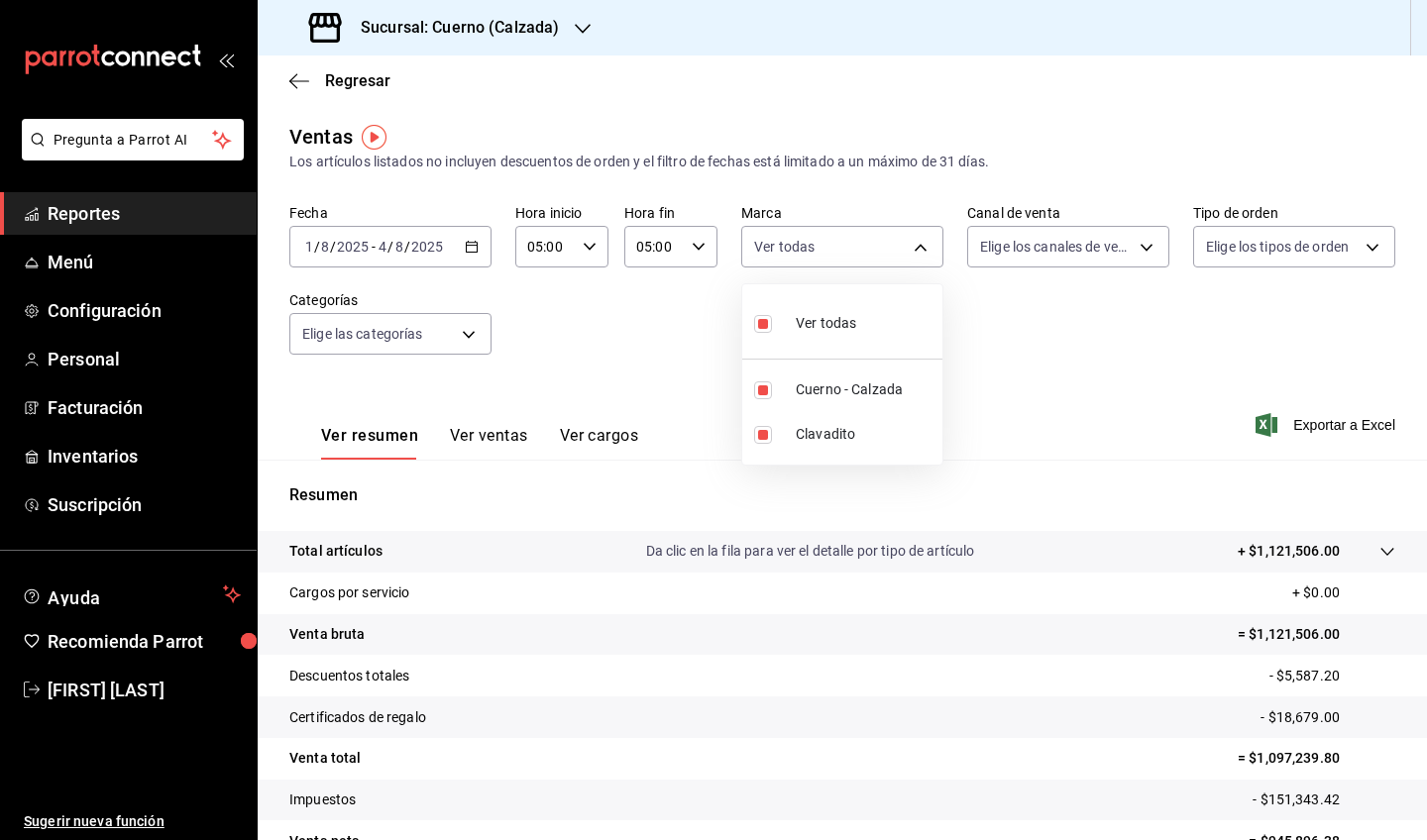 click on "Ver todas" at bounding box center [805, 321] 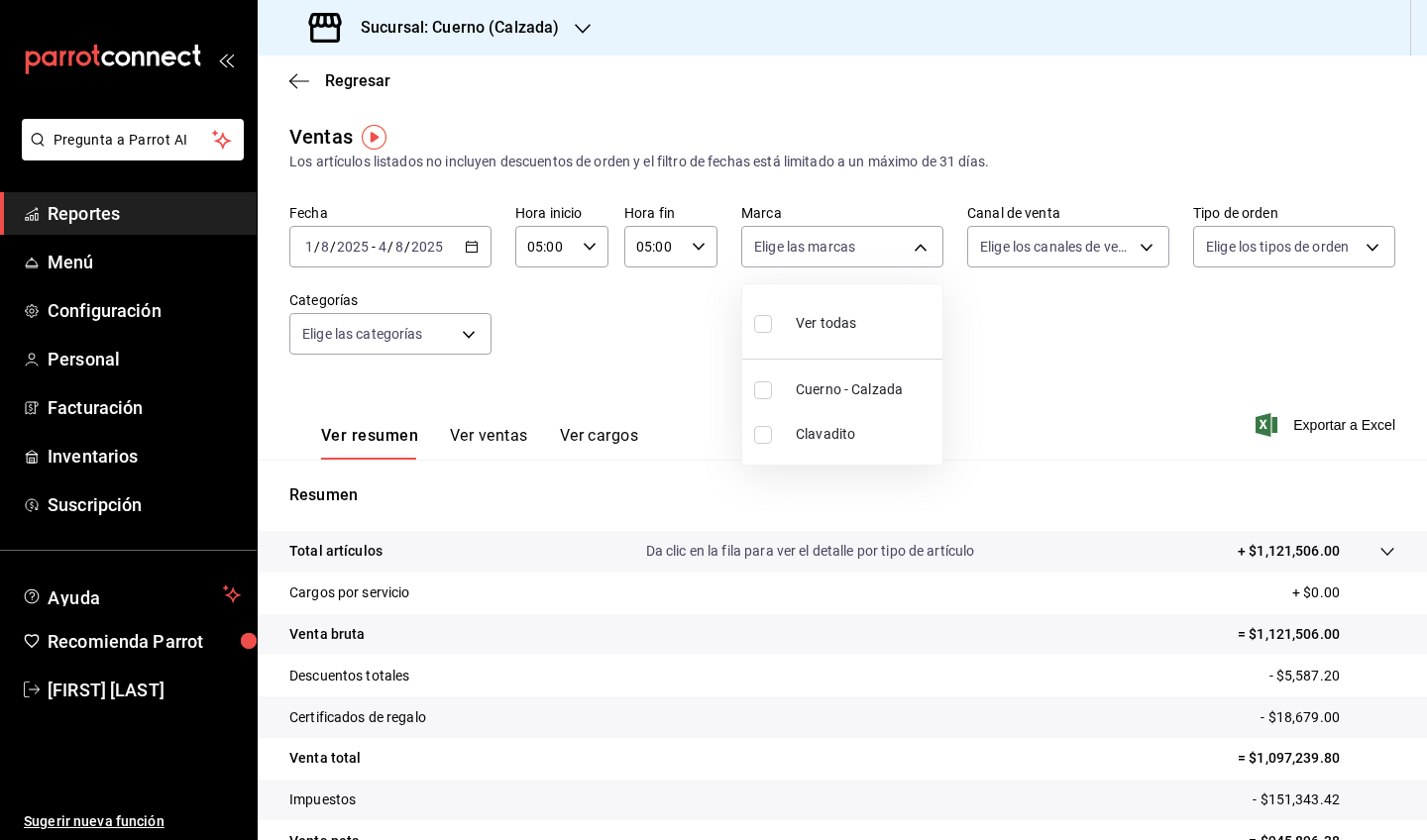 type 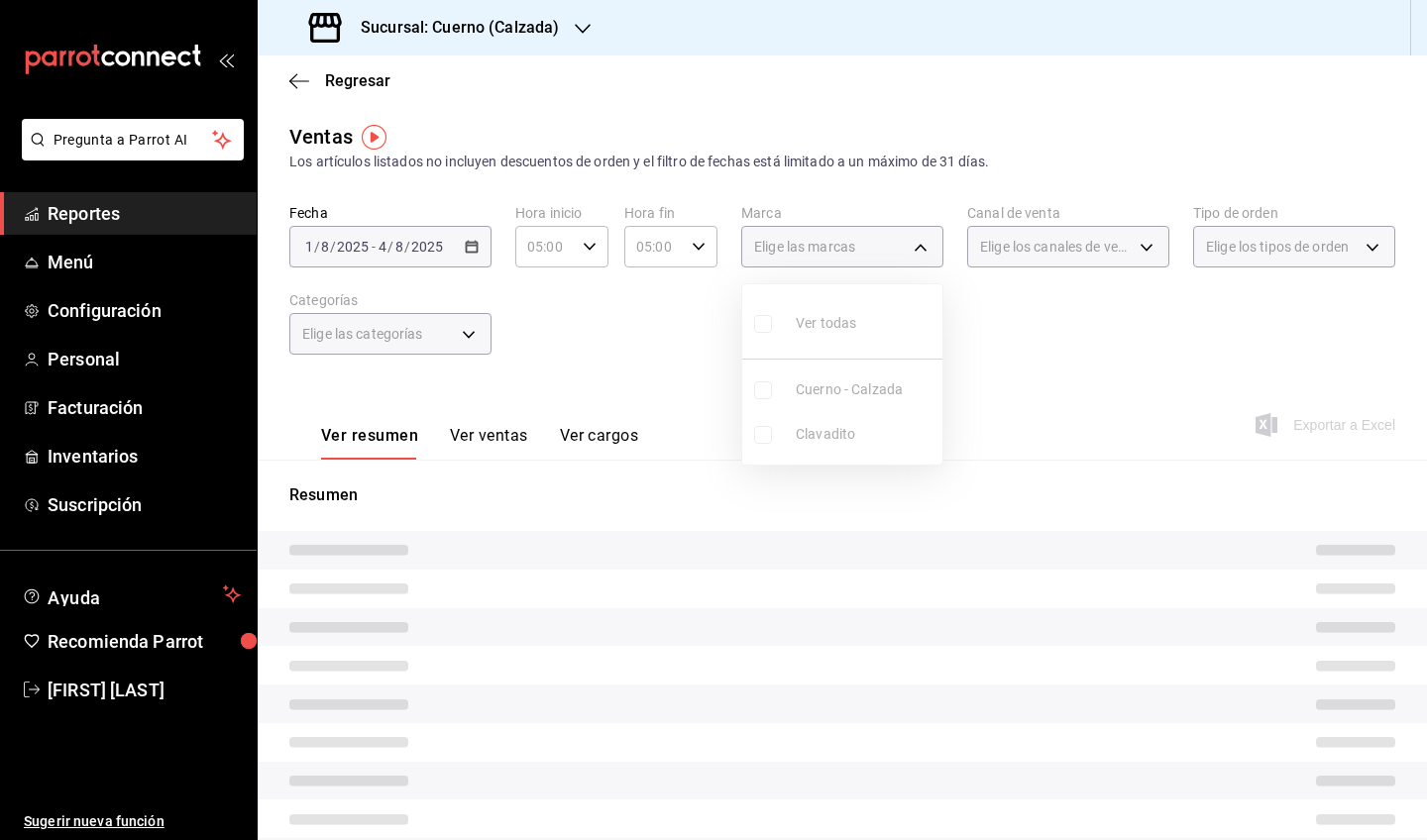click at bounding box center (763, 390) 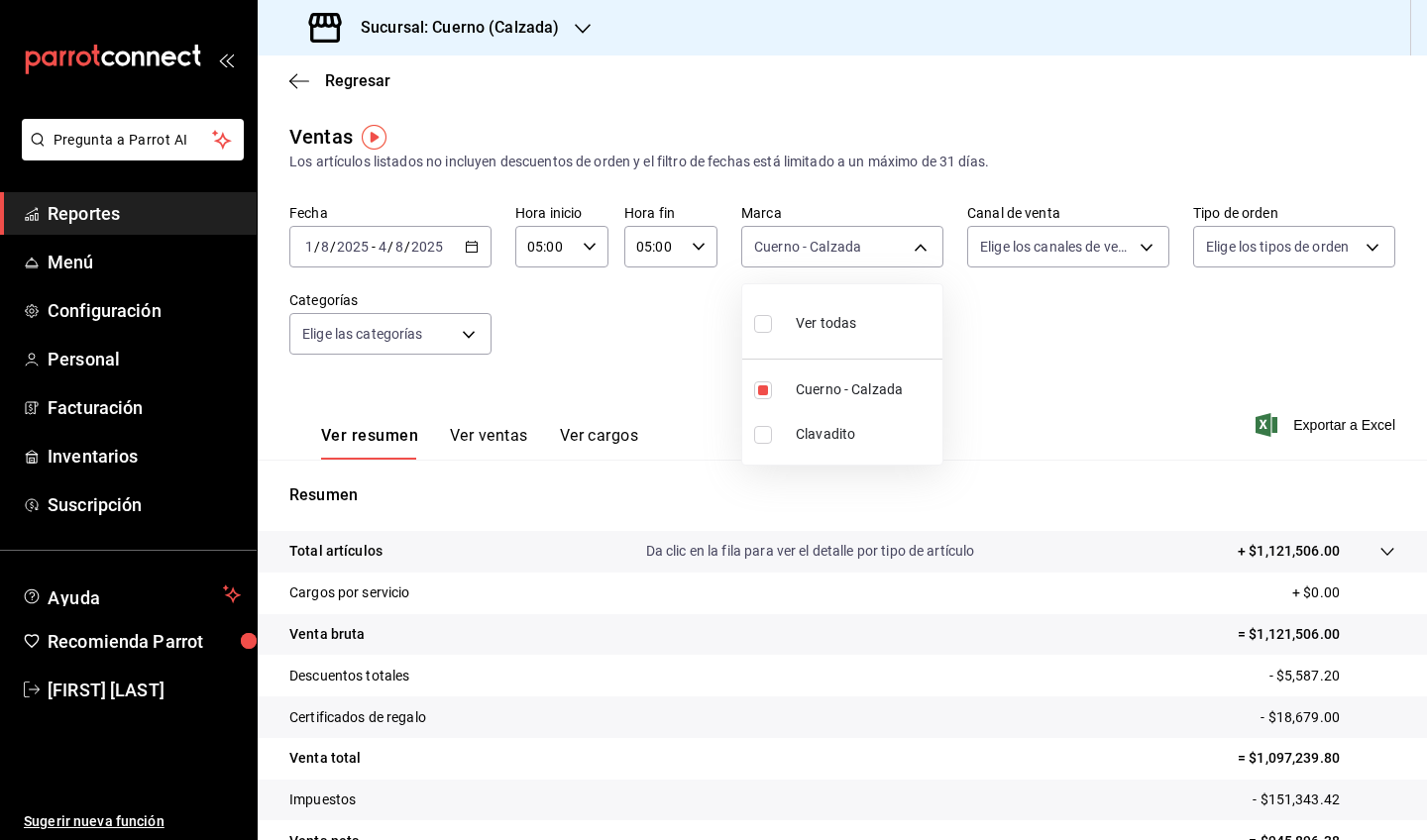type on "b7ae777b-2dfc-42e0-9650-6cefdf37a424" 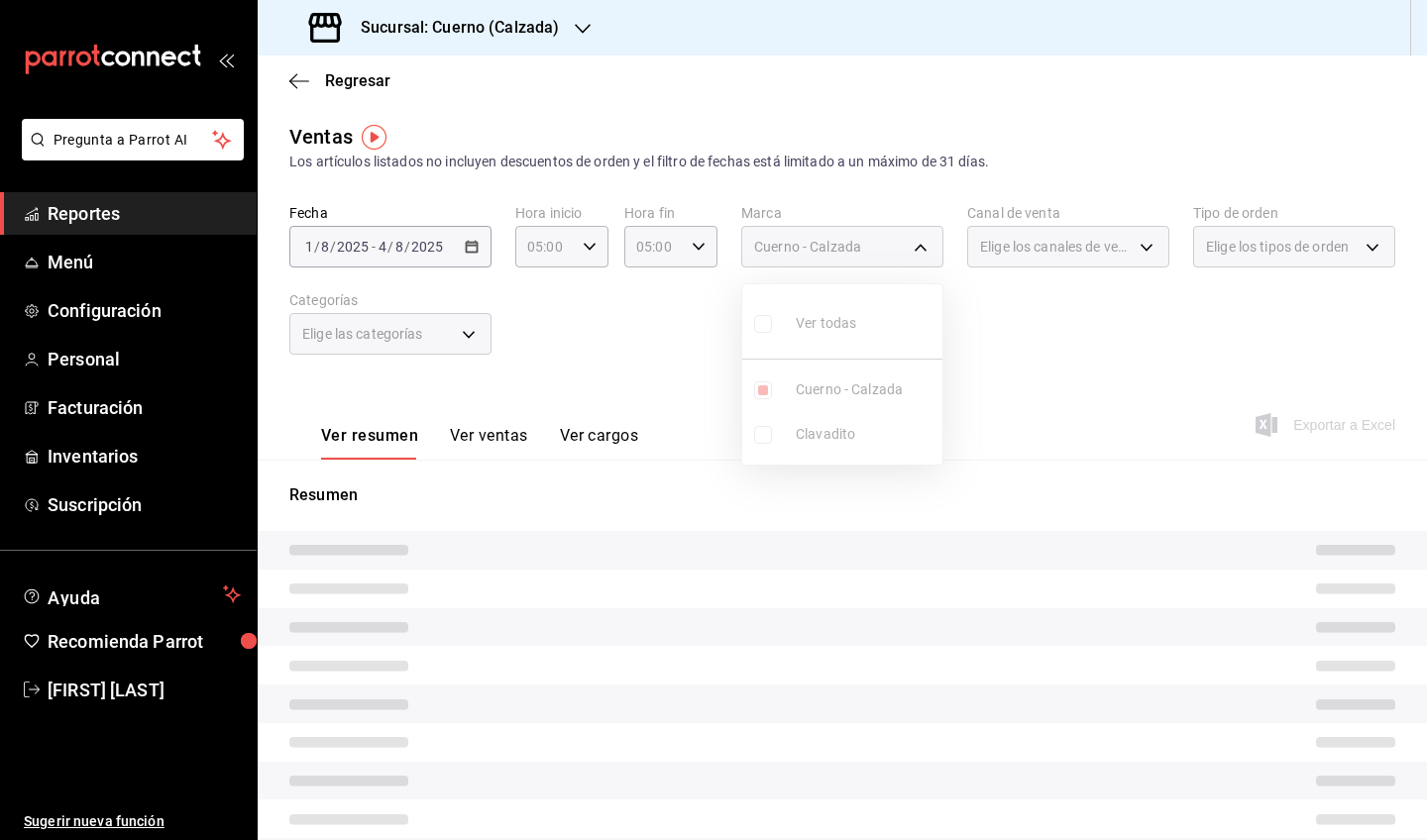 click at bounding box center (714, 420) 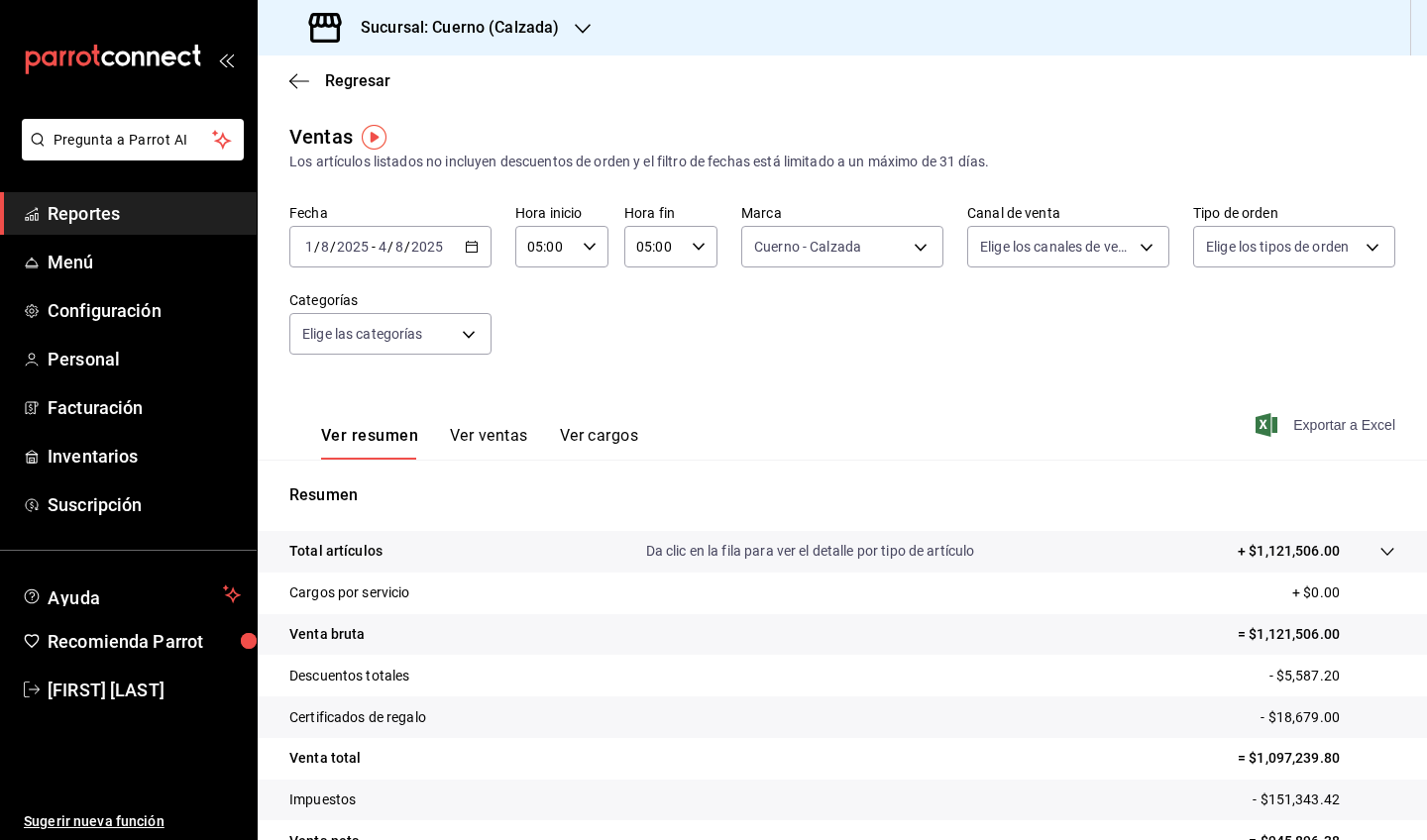 click on "Exportar a Excel" at bounding box center (1327, 425) 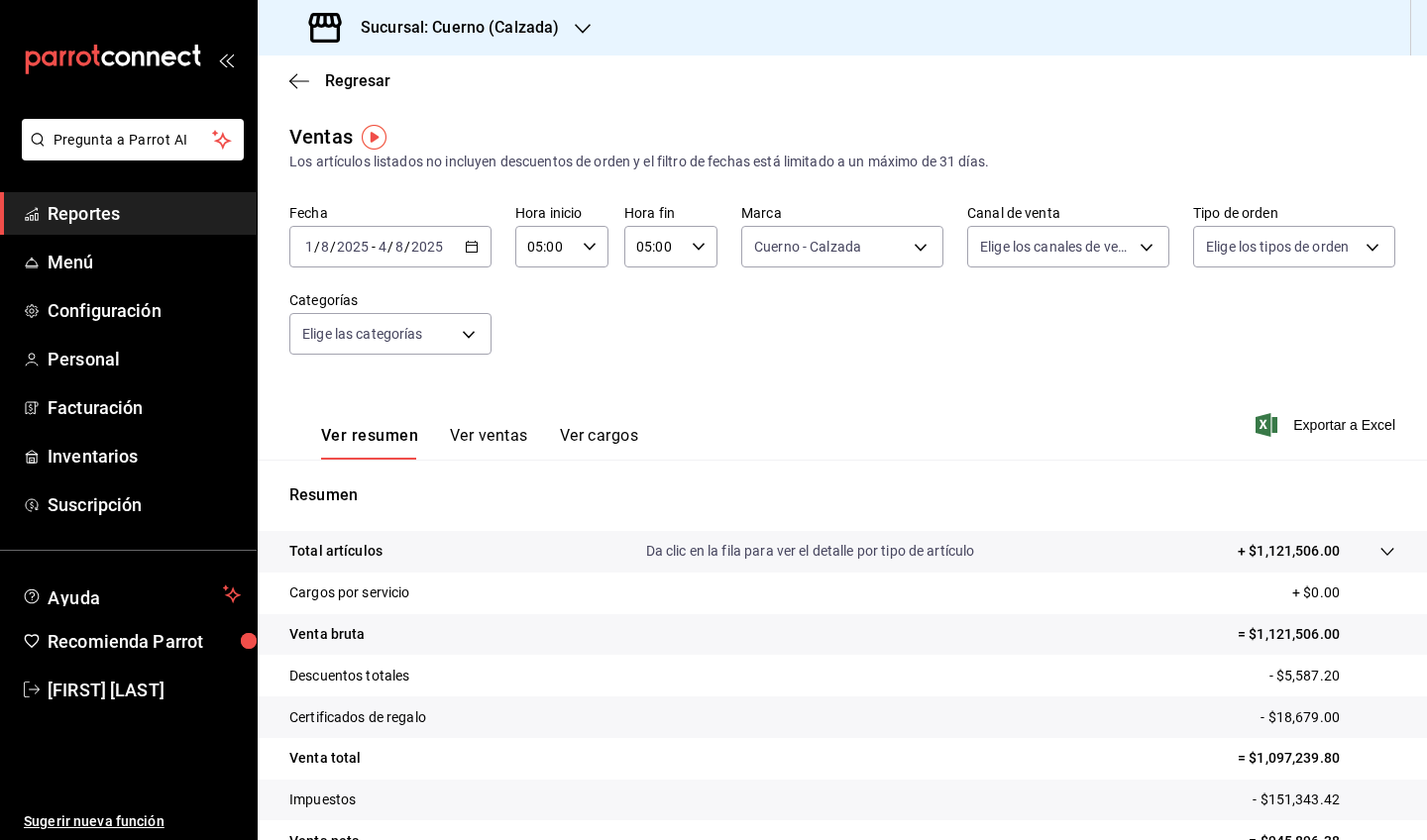 click on "Regresar" at bounding box center (842, 80) 